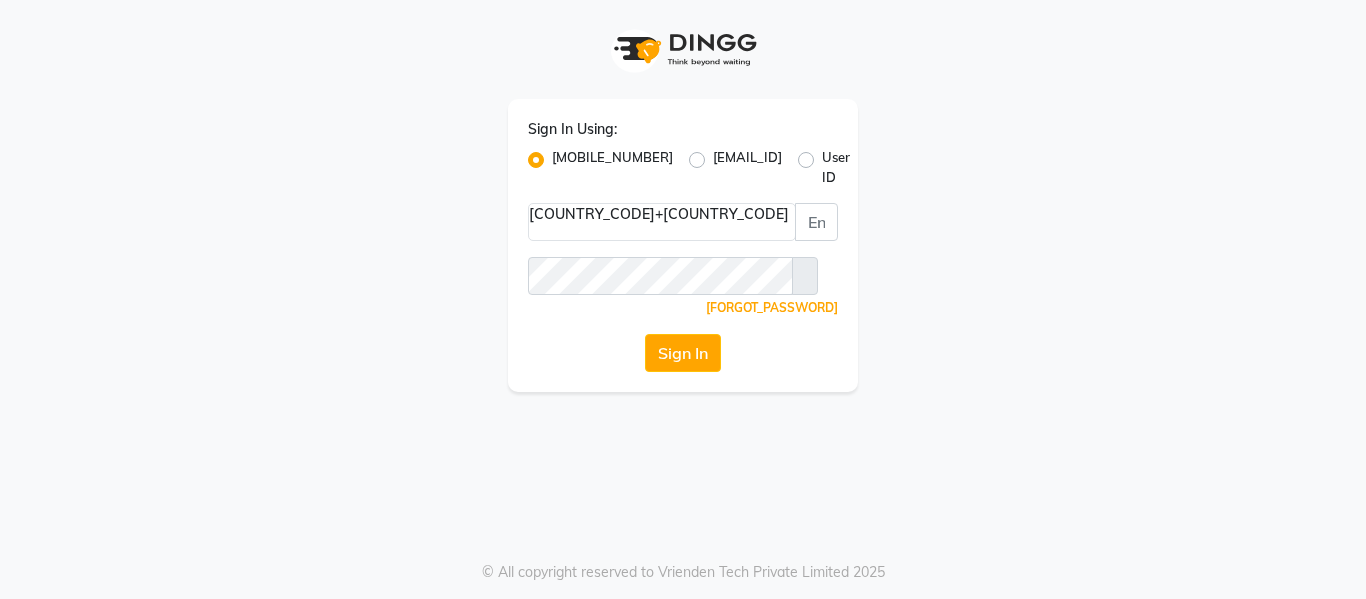 scroll, scrollTop: 0, scrollLeft: 0, axis: both 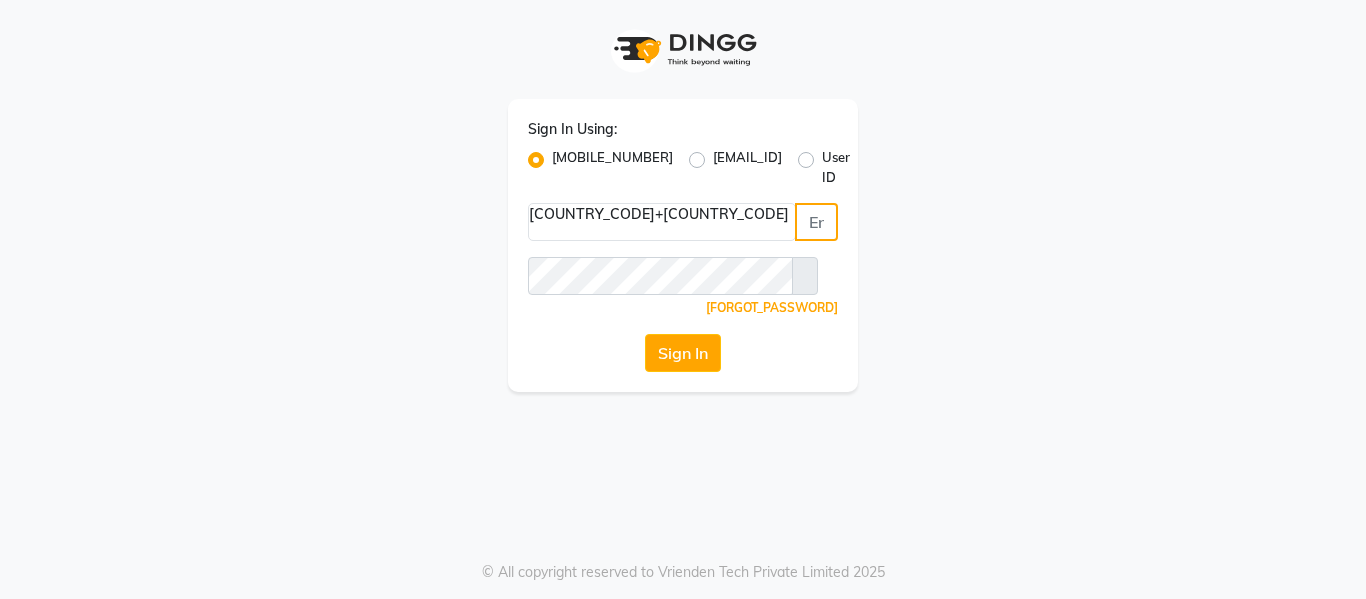 click at bounding box center [816, 222] 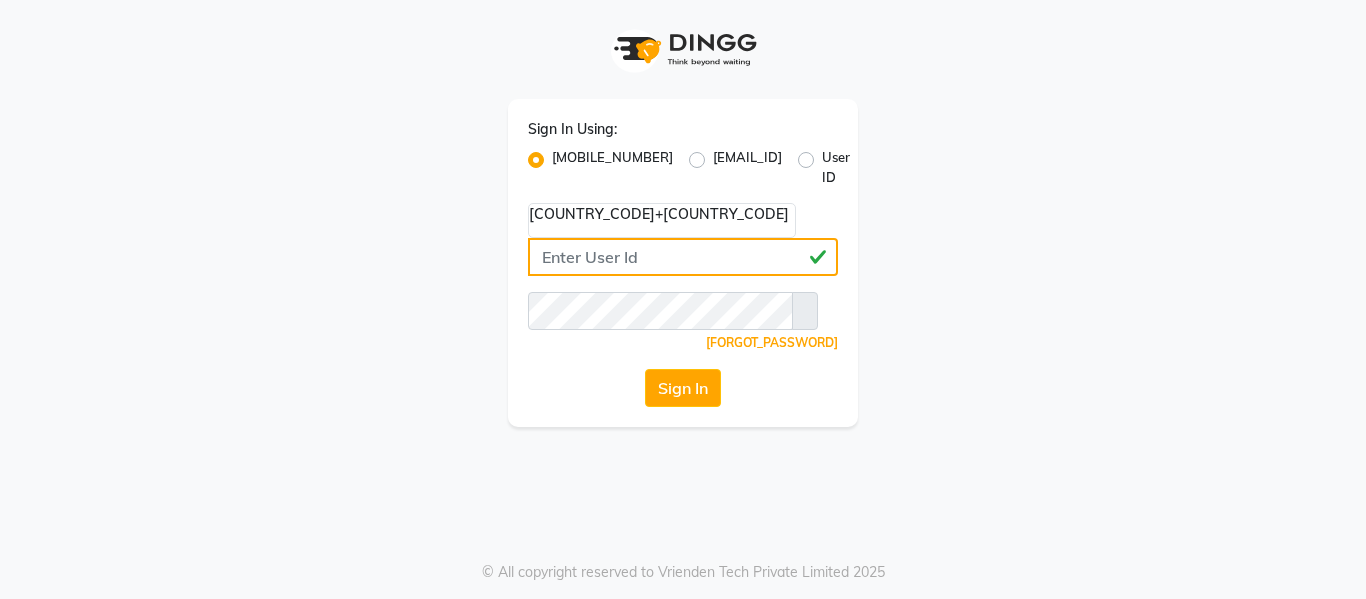 type on "[PHONE]" 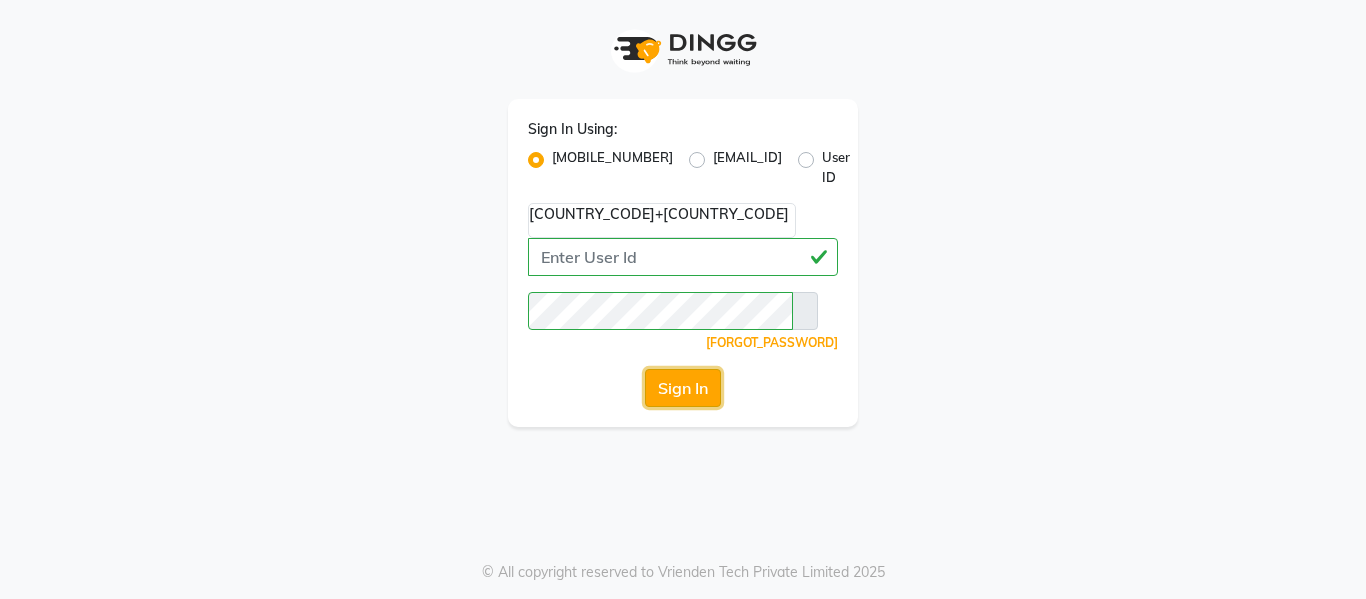 click on "Sign In" at bounding box center [683, 388] 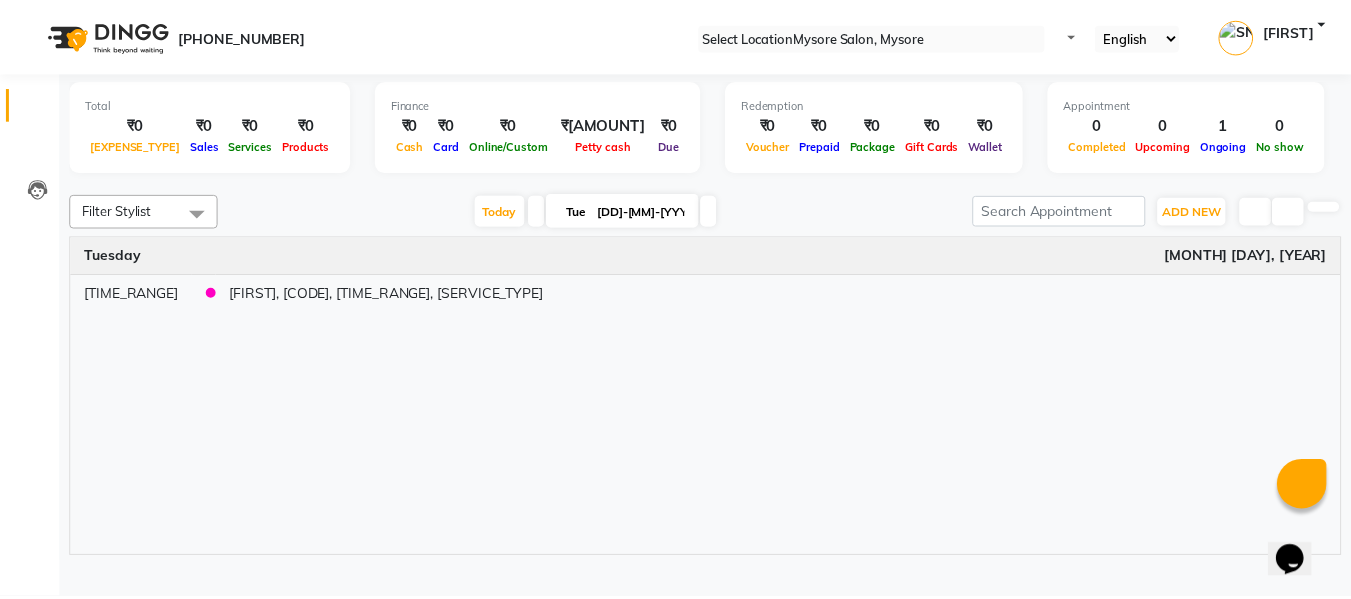 scroll, scrollTop: 0, scrollLeft: 0, axis: both 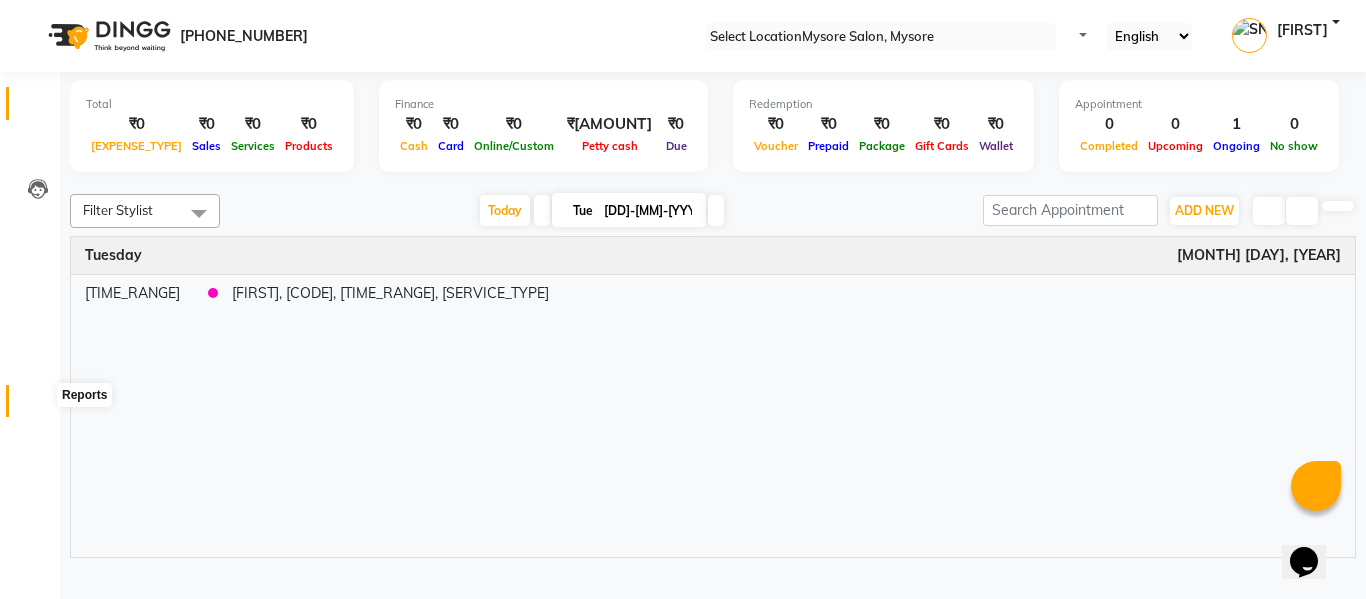 click at bounding box center [38, 406] 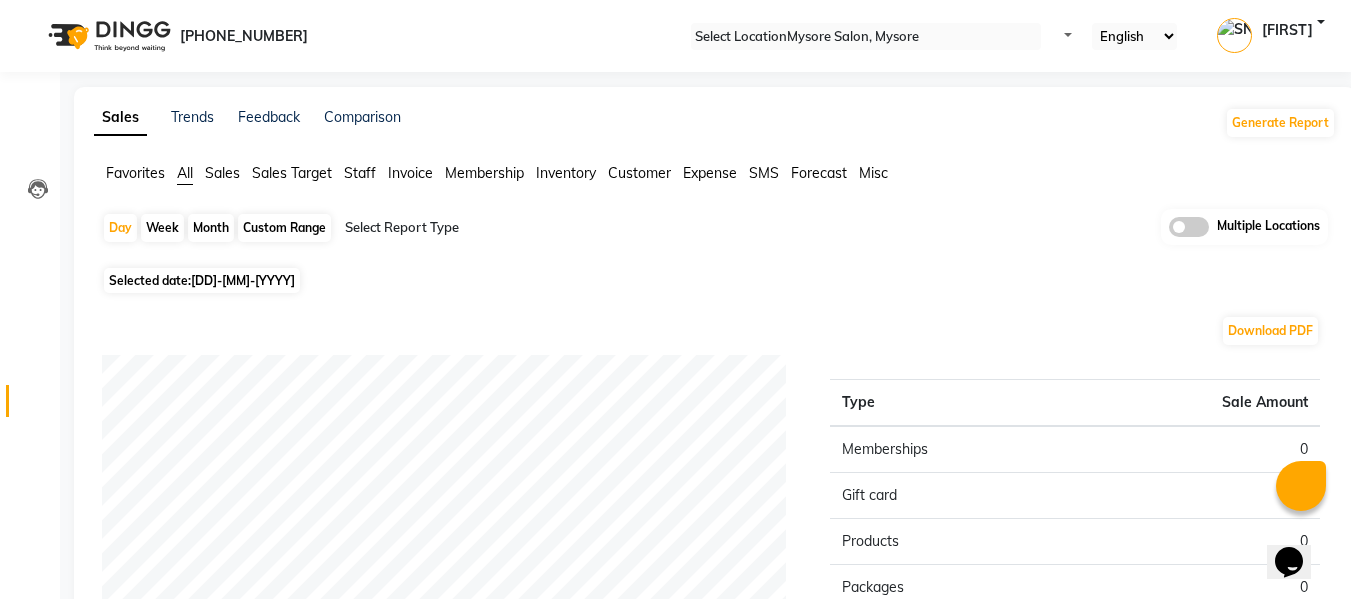 click at bounding box center (1189, 227) 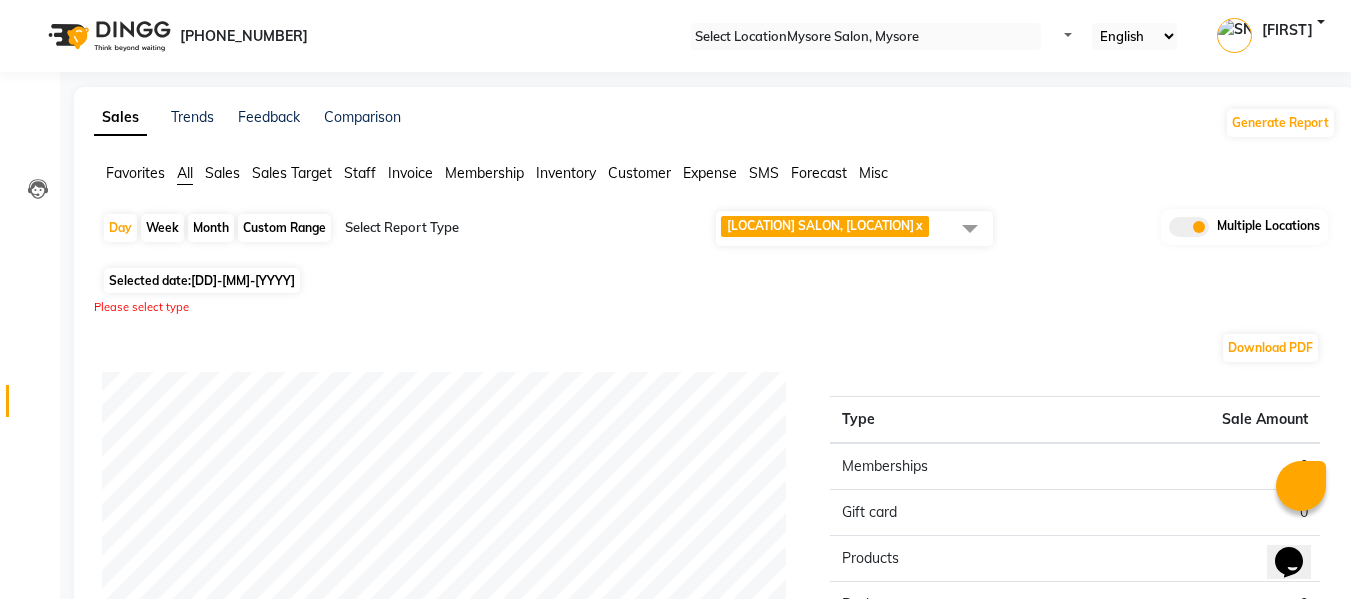 click at bounding box center (970, 228) 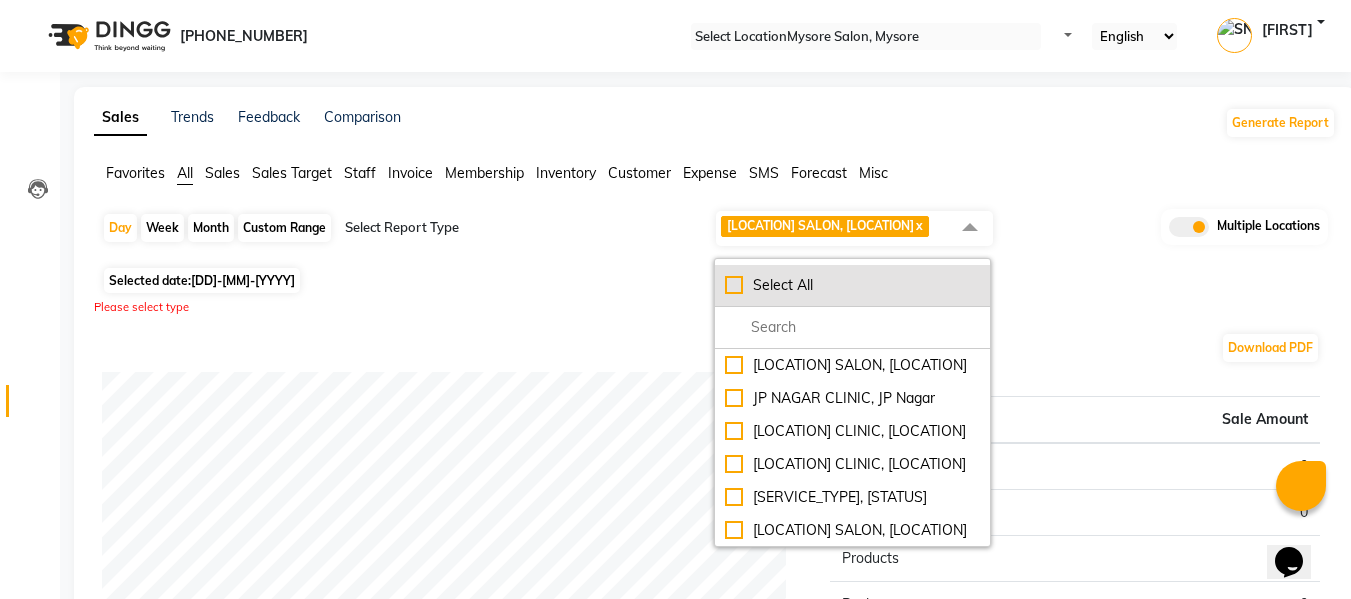 click on "Select All" at bounding box center [852, 285] 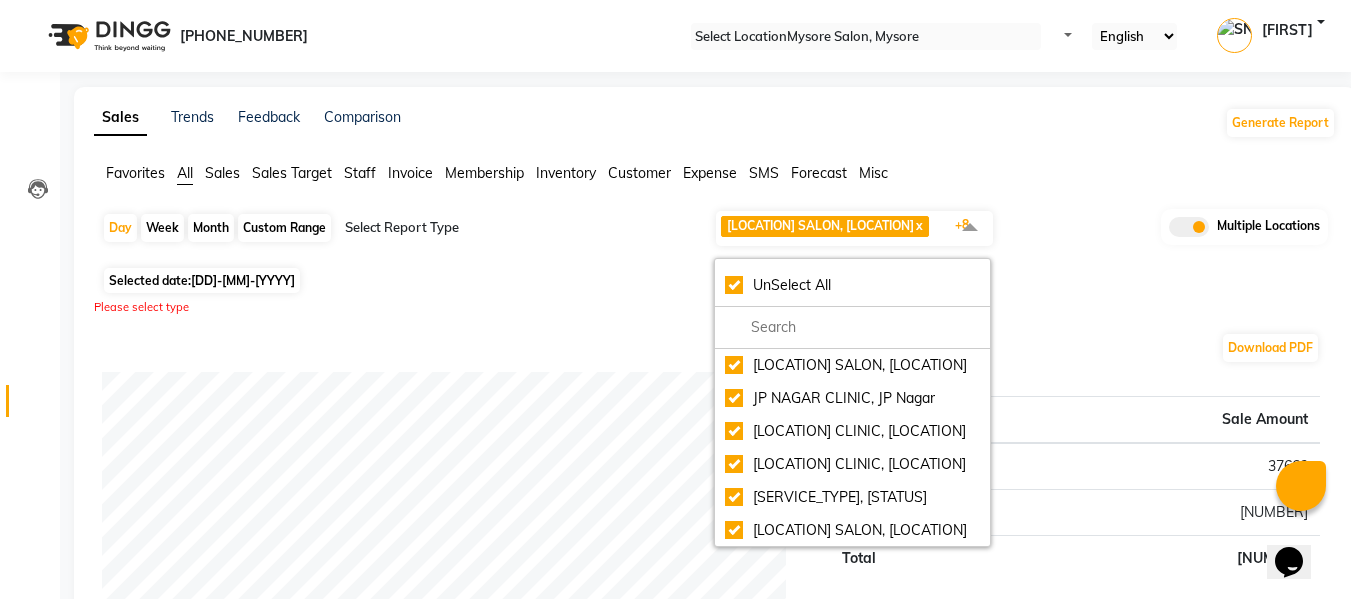 click on "Day   Week   Month   Custom Range  Select Report Type BASAWESHWARANAGAR SALON, Basveshwarnagar   x JP NAGAR CLINIC, JP Nagar  x MYSORE CLINIC, Mysore  x BASAWESHWARANAGAR CLINIC, Basveshwar Nagar  x STOCK TRANSFER, NULL  x JP NAGAR SALON, J. P. Nagar  x MYSORE SALON, MYSORE  x The Glam Room Clinic, Hyderabad  x The Glam Room Salon, Hyderabad  x +8 UnSelect All BASAWESHWARANAGAR SALON, Basveshwarnagar  JP NAGAR CLINIC, JP Nagar MYSORE CLINIC, Mysore BASAWESHWARANAGAR CLINIC, Basveshwar Nagar STOCK TRANSFER, NULL JP NAGAR SALON, J. P. Nagar MYSORE SALON, MYSORE The Glam Room Clinic, Hyderabad The Glam Room Salon, Hyderabad Multiple Locations" at bounding box center (715, 235) 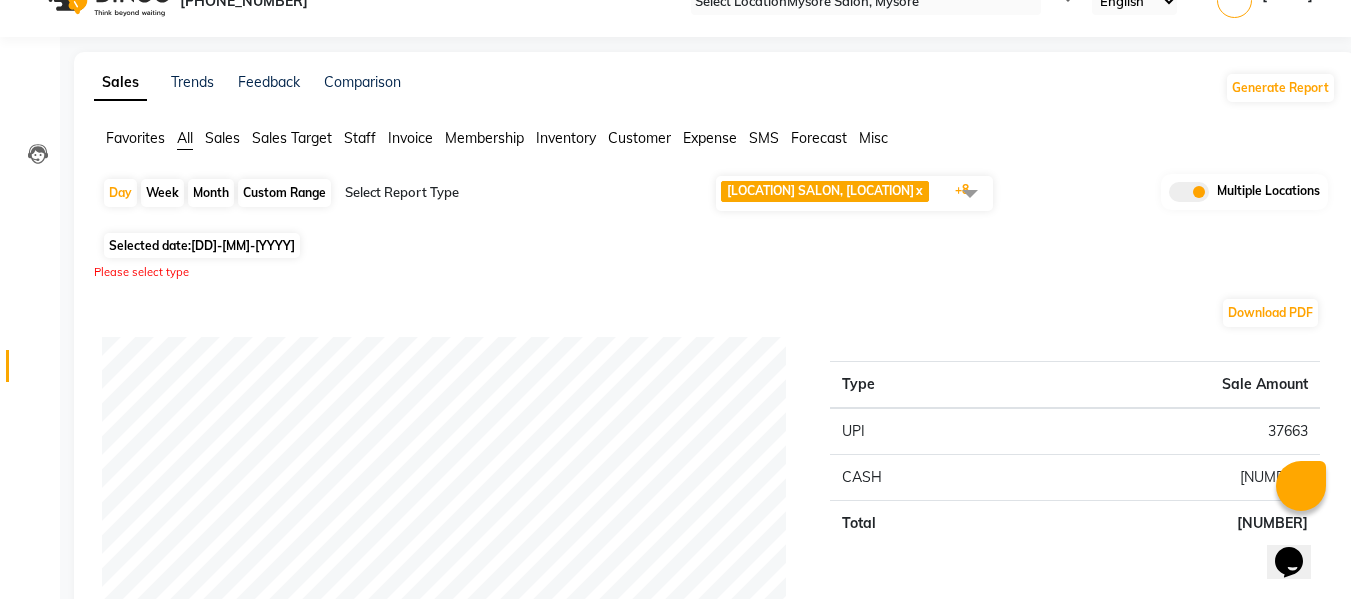 scroll, scrollTop: 0, scrollLeft: 0, axis: both 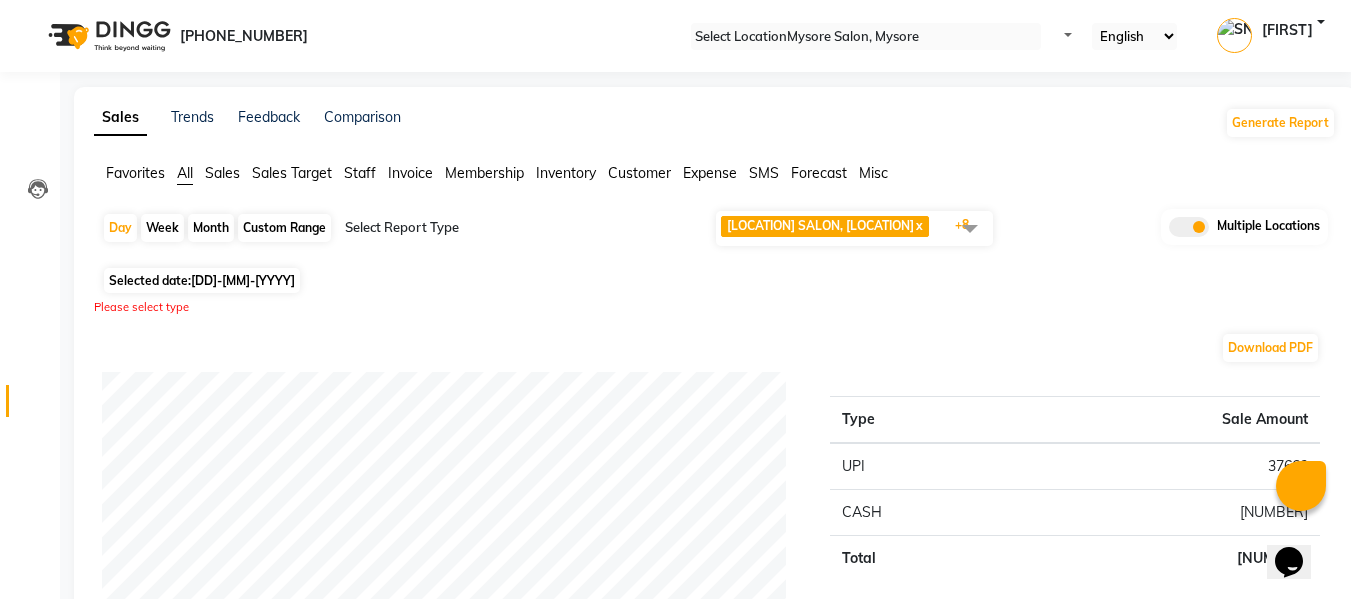click on "Multiple Locations" at bounding box center [1244, 227] 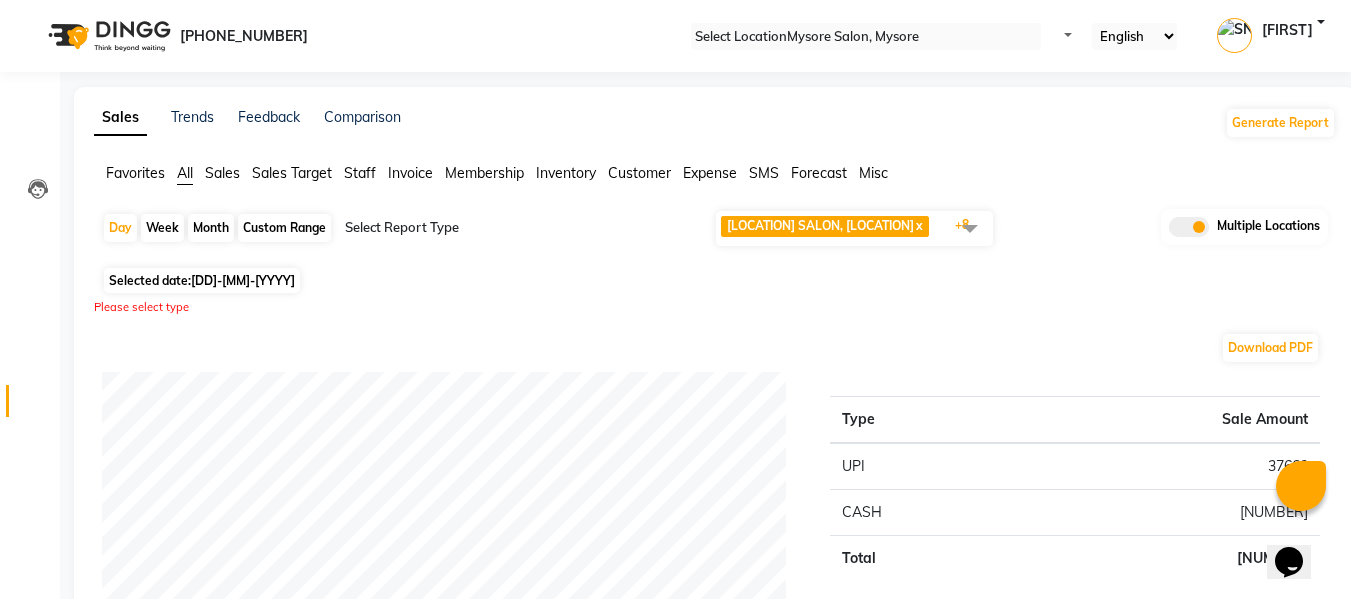 click at bounding box center (1169, 232) 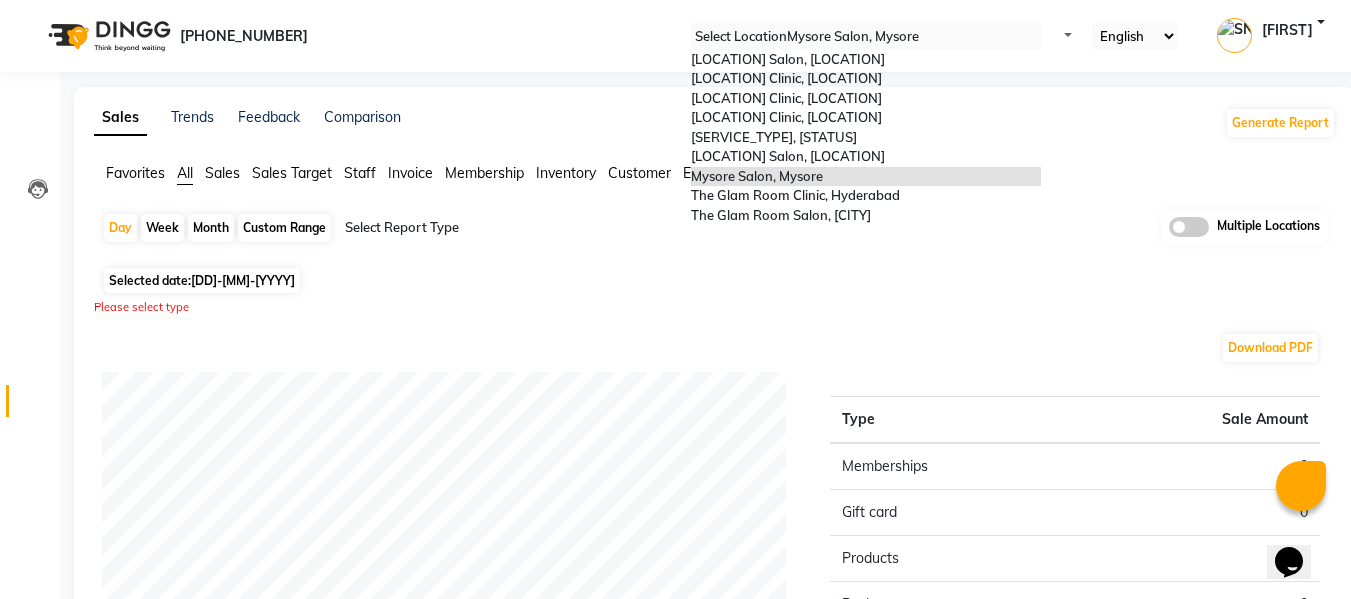 scroll, scrollTop: 80, scrollLeft: 0, axis: vertical 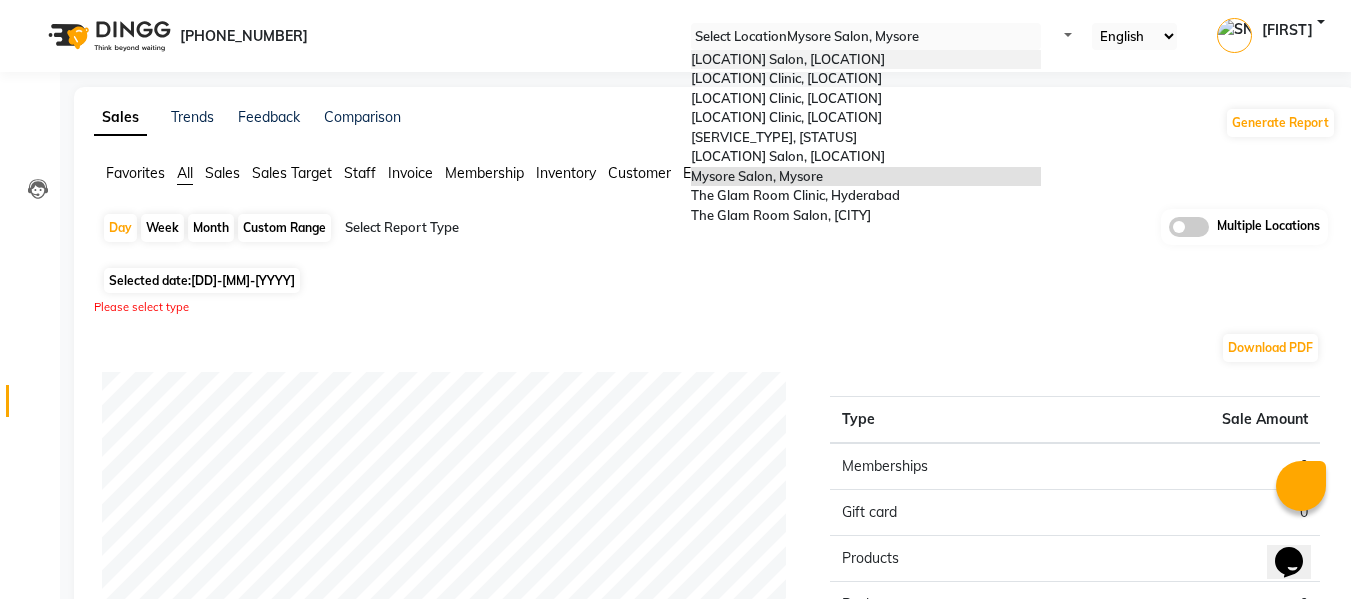 click on "[PERSON] Salon, [PERSON]" at bounding box center [788, 59] 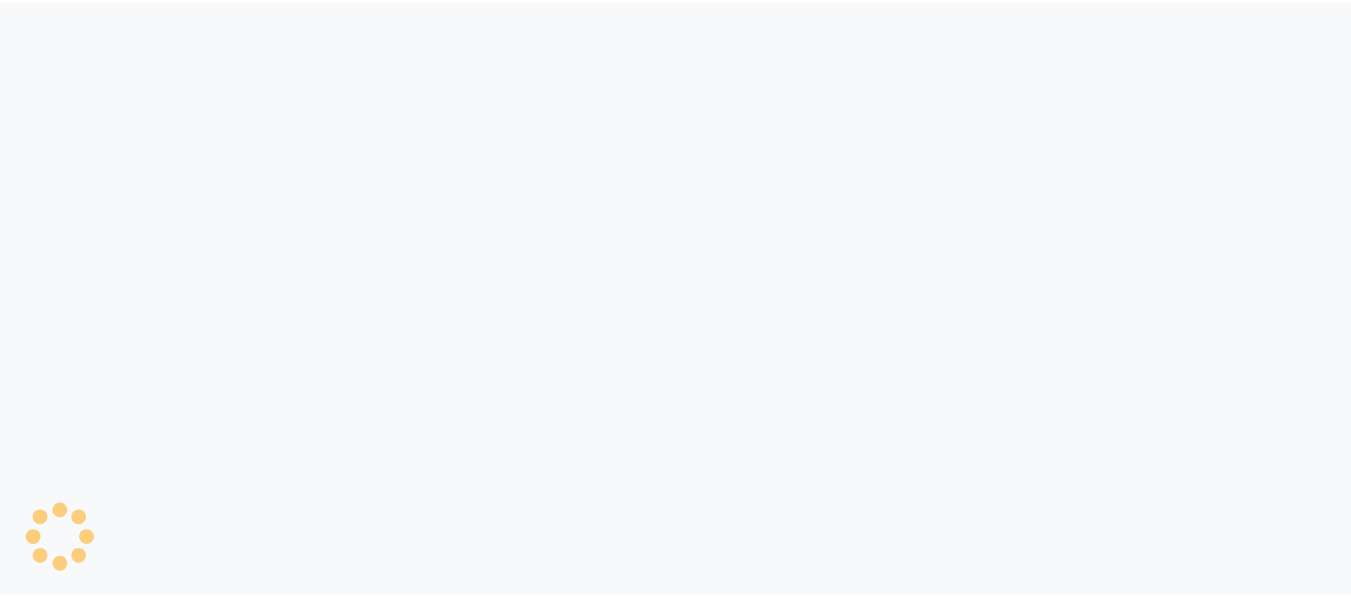 scroll, scrollTop: 0, scrollLeft: 0, axis: both 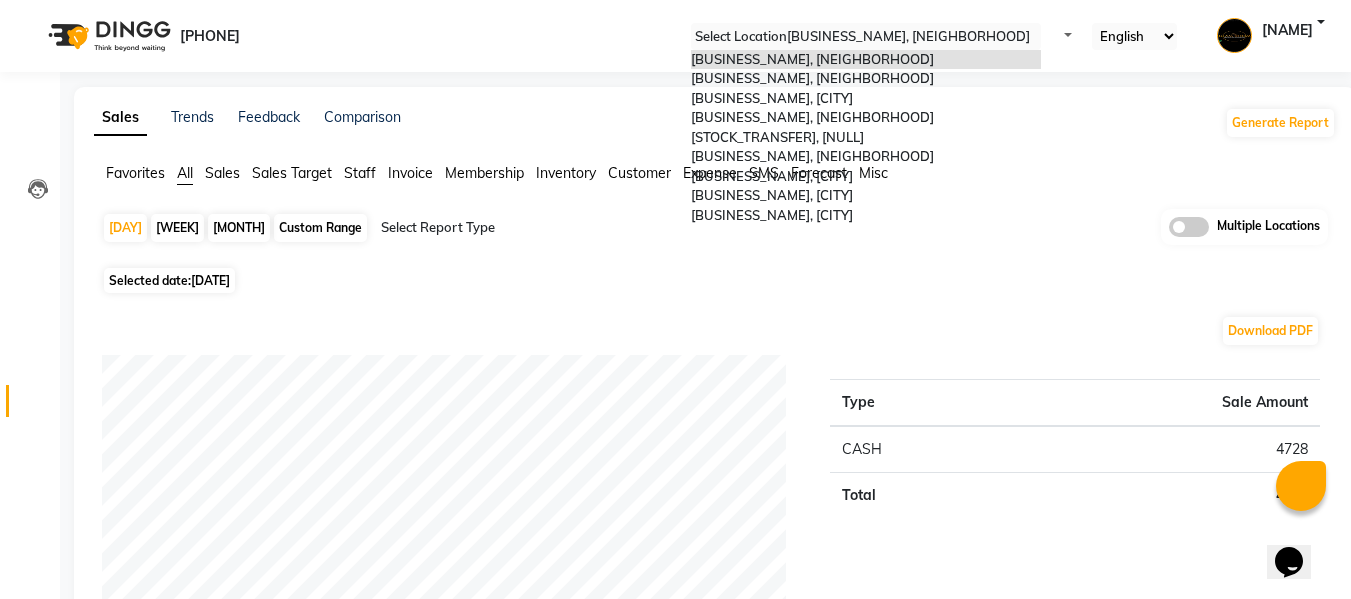 click at bounding box center (866, 37) 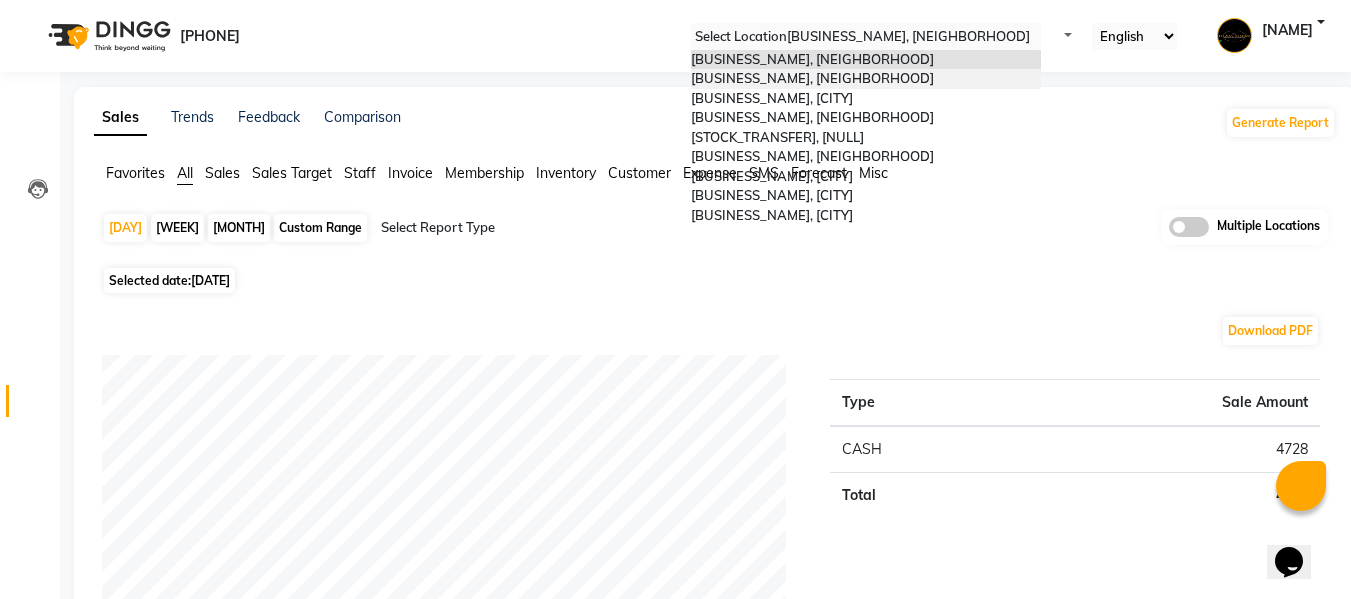 click on "[PERSON] Clinic, [PERSON]" at bounding box center [866, 79] 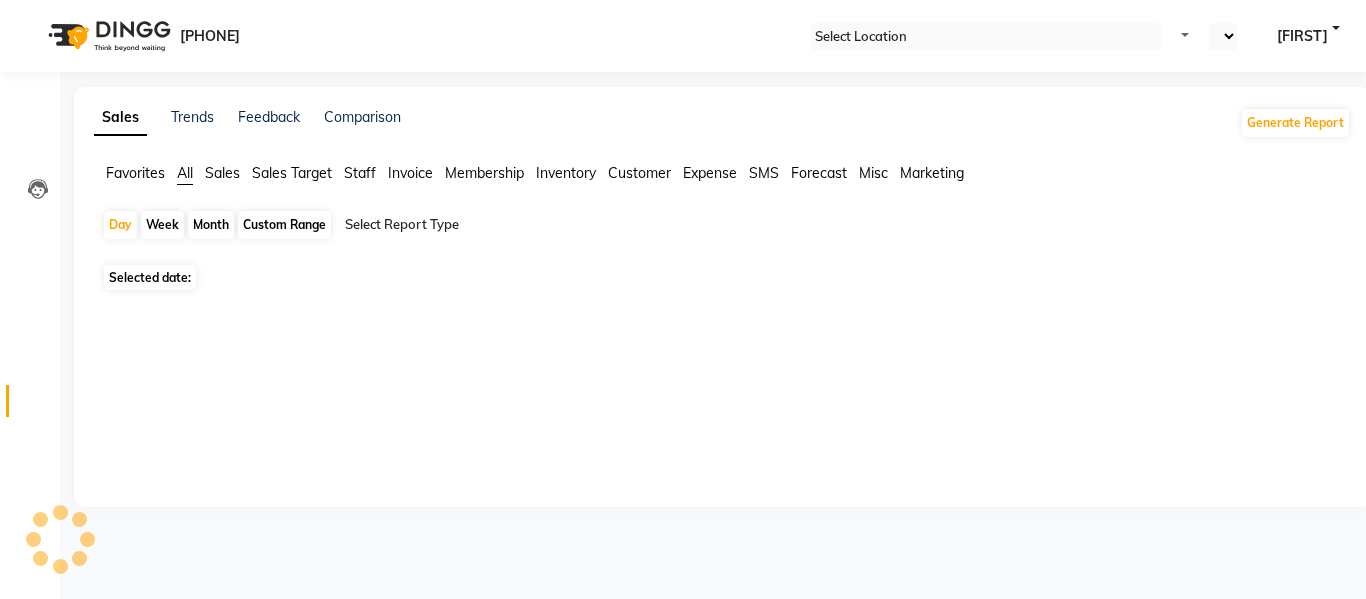 scroll, scrollTop: 0, scrollLeft: 0, axis: both 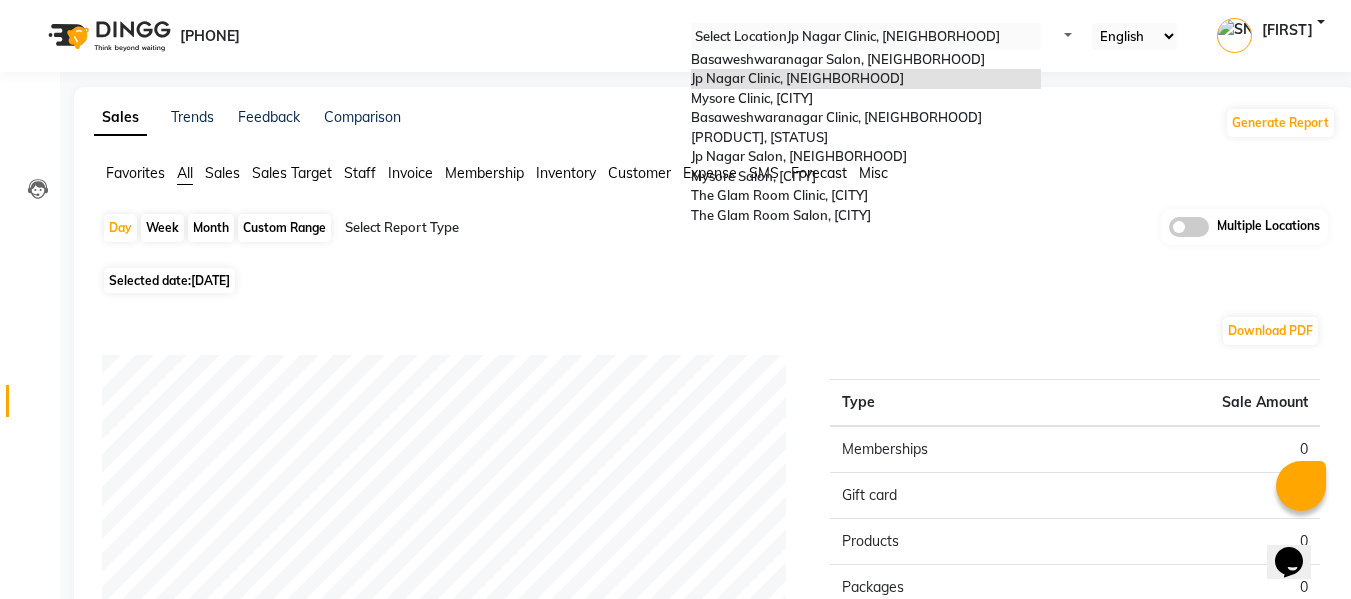 click at bounding box center [866, 37] 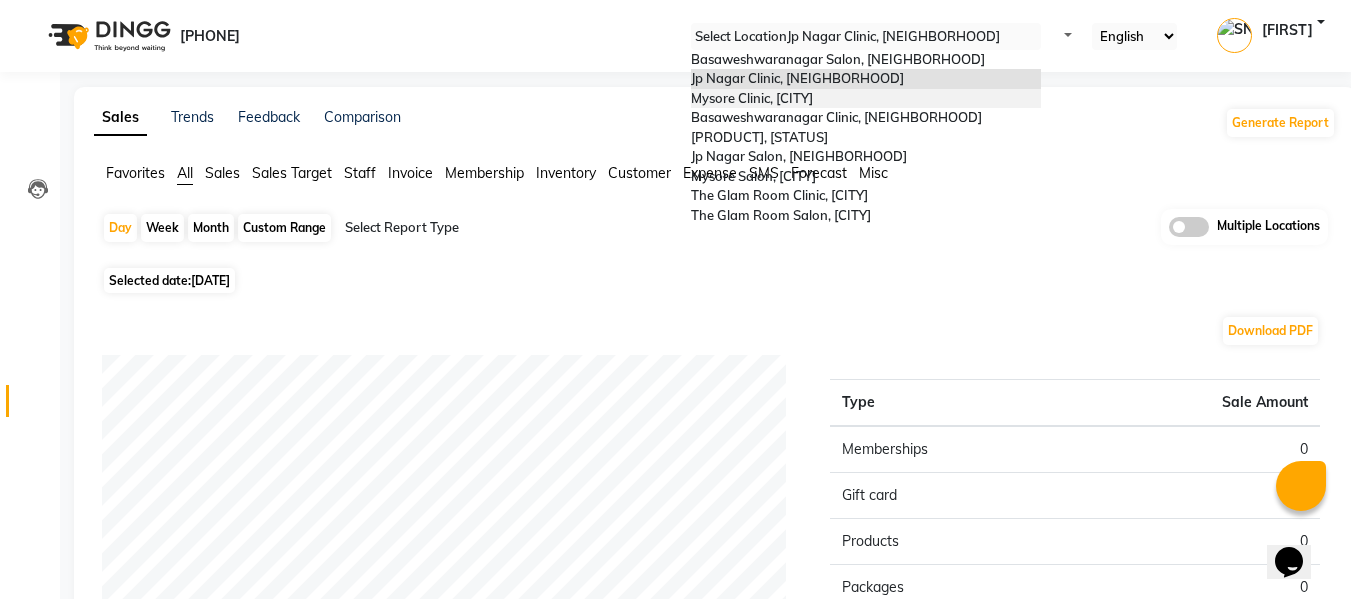 click on "[LOCATION] Clinic, [LOCATION]" at bounding box center (752, 98) 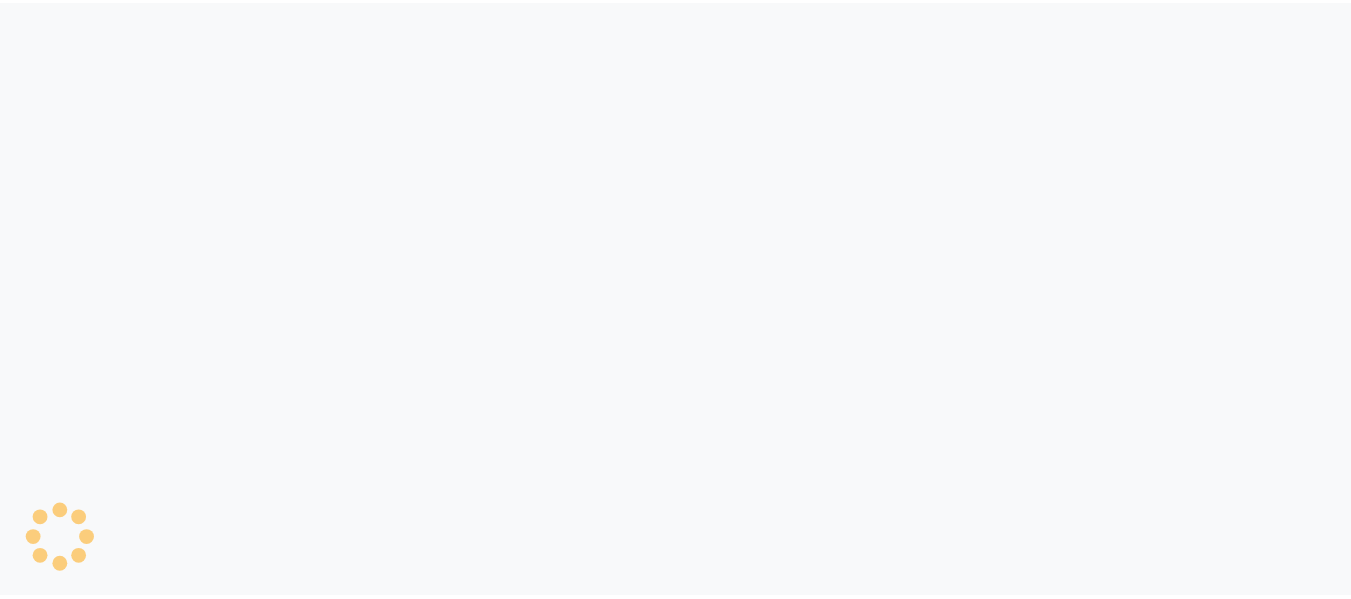 scroll, scrollTop: 0, scrollLeft: 0, axis: both 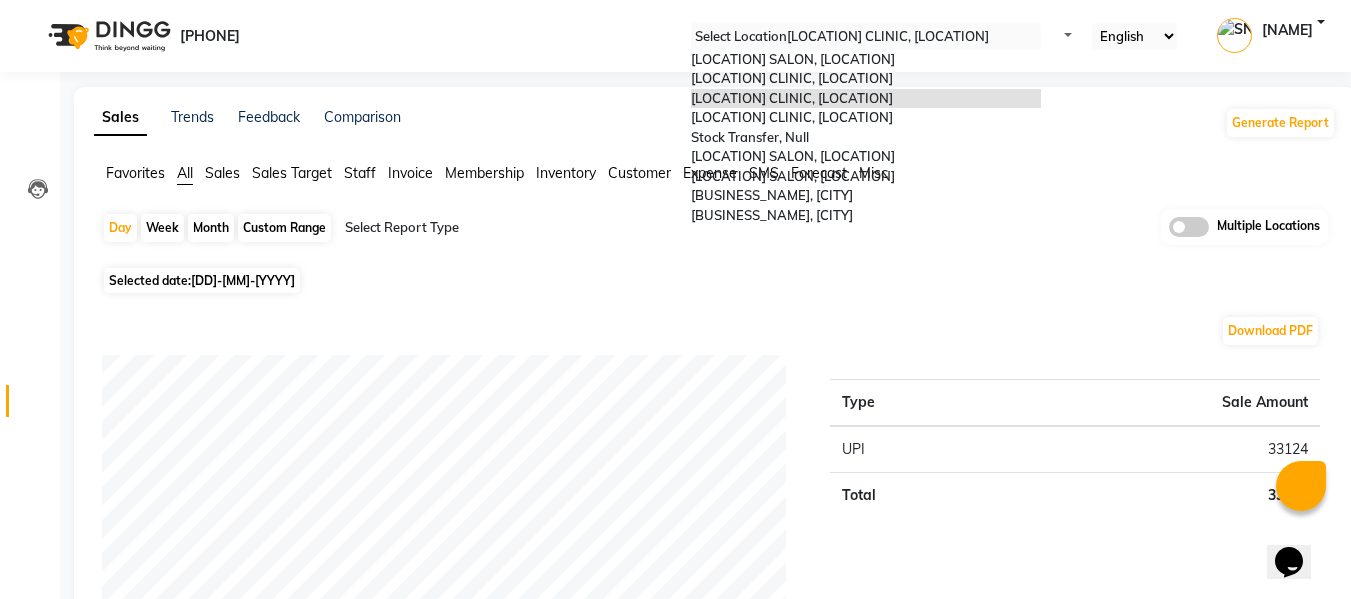 click at bounding box center [866, 37] 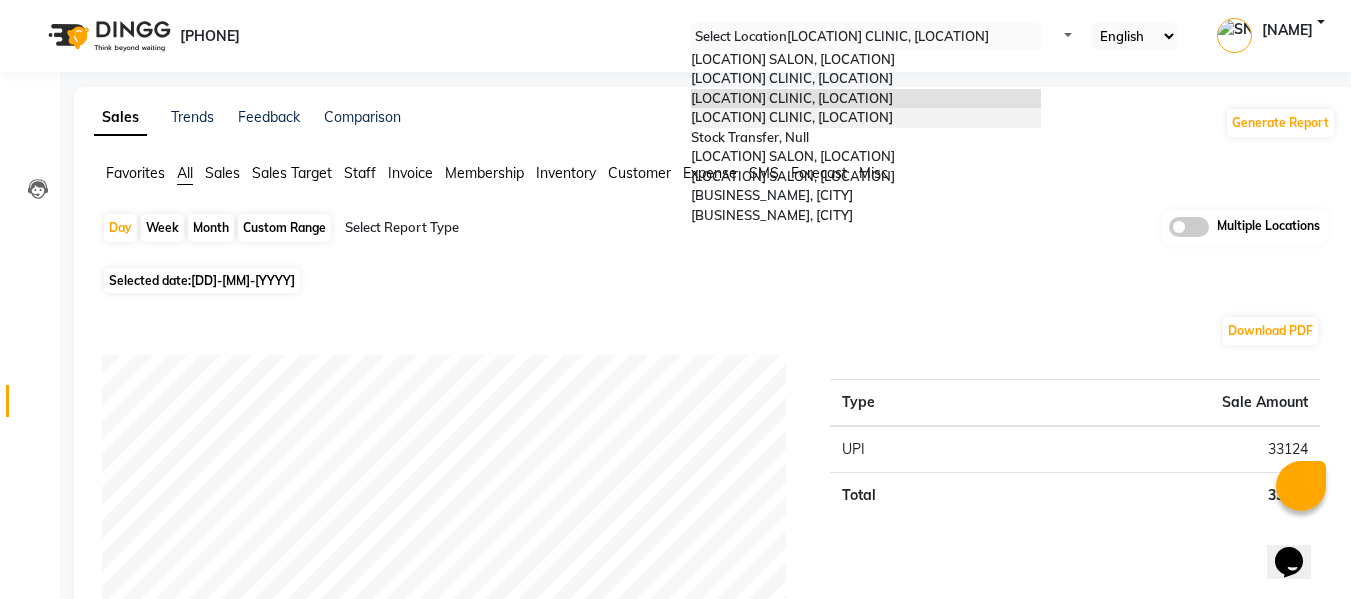 click on "[LOCATION] Clinic, [LOCATION]" at bounding box center [792, 117] 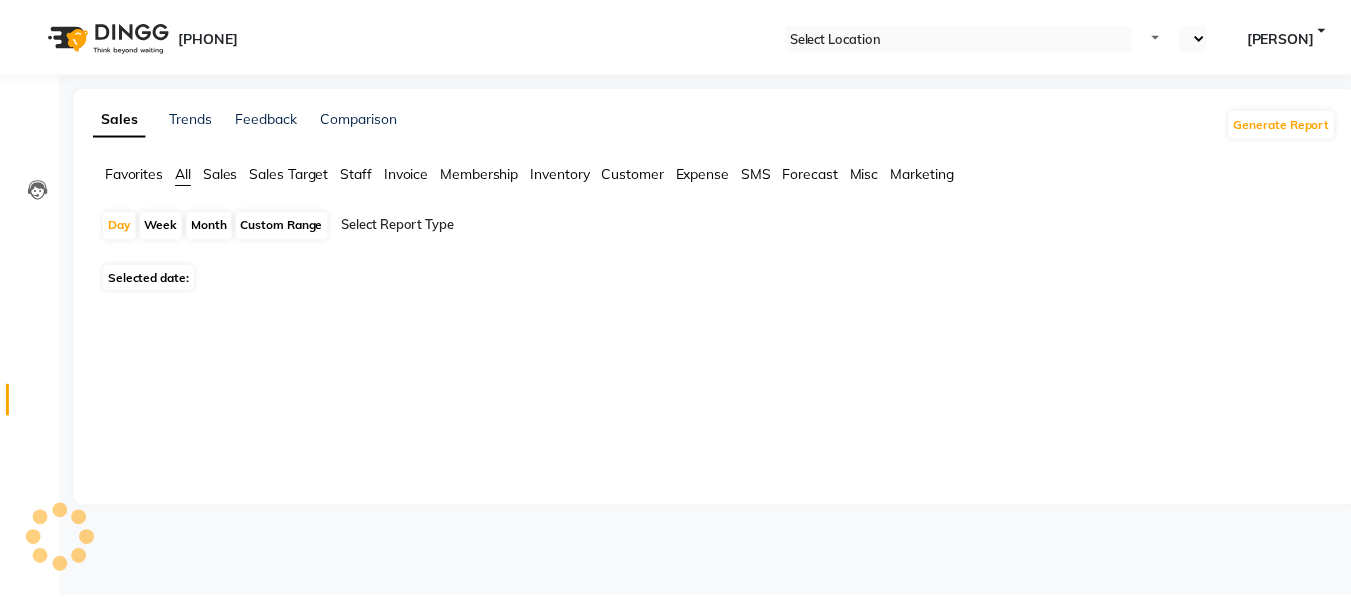 scroll, scrollTop: 0, scrollLeft: 0, axis: both 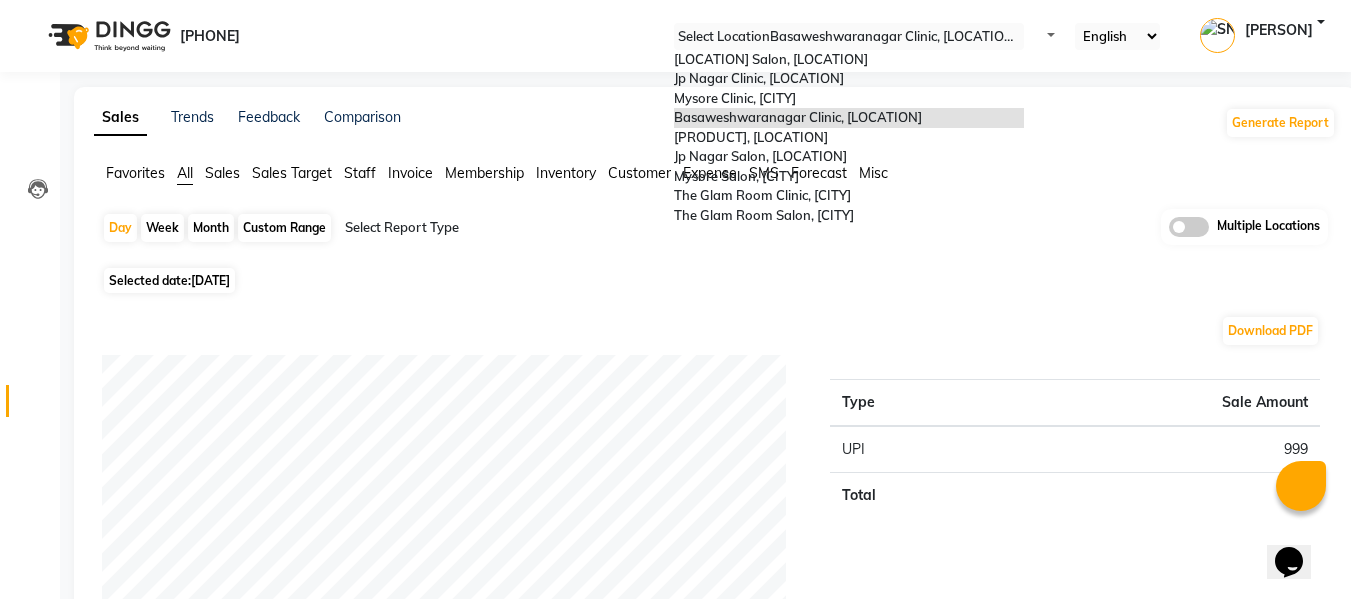 click at bounding box center (849, 37) 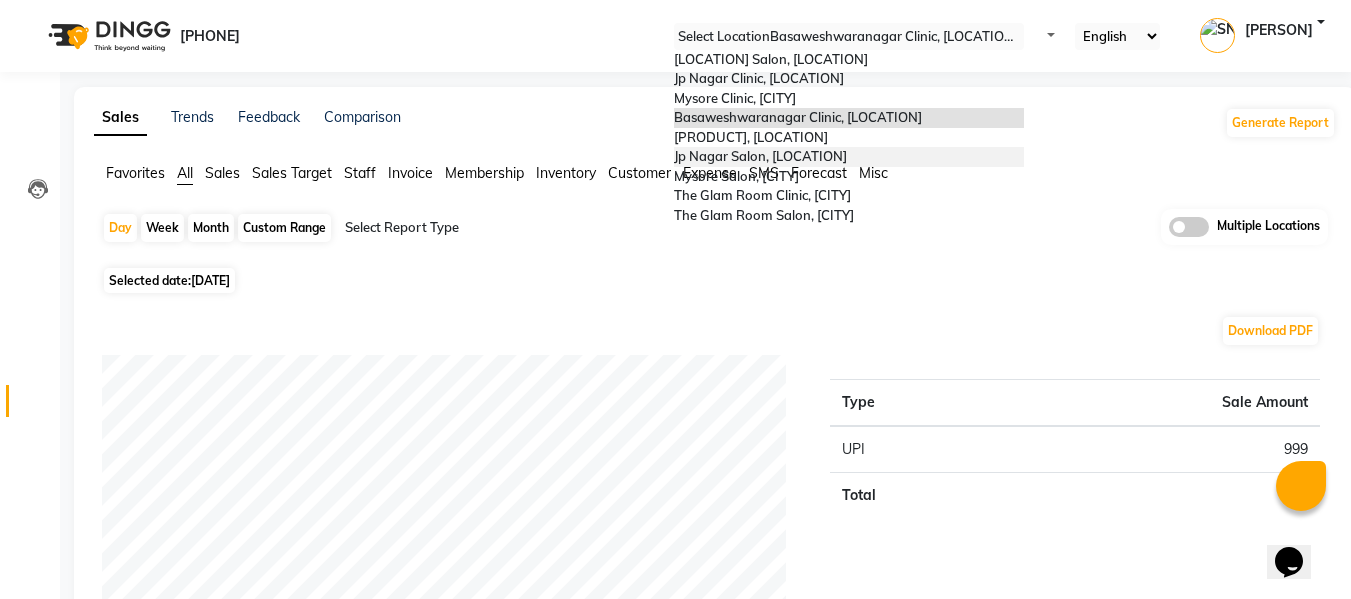click on "[LOCATION] Salon, [LOCATION]" at bounding box center (849, 157) 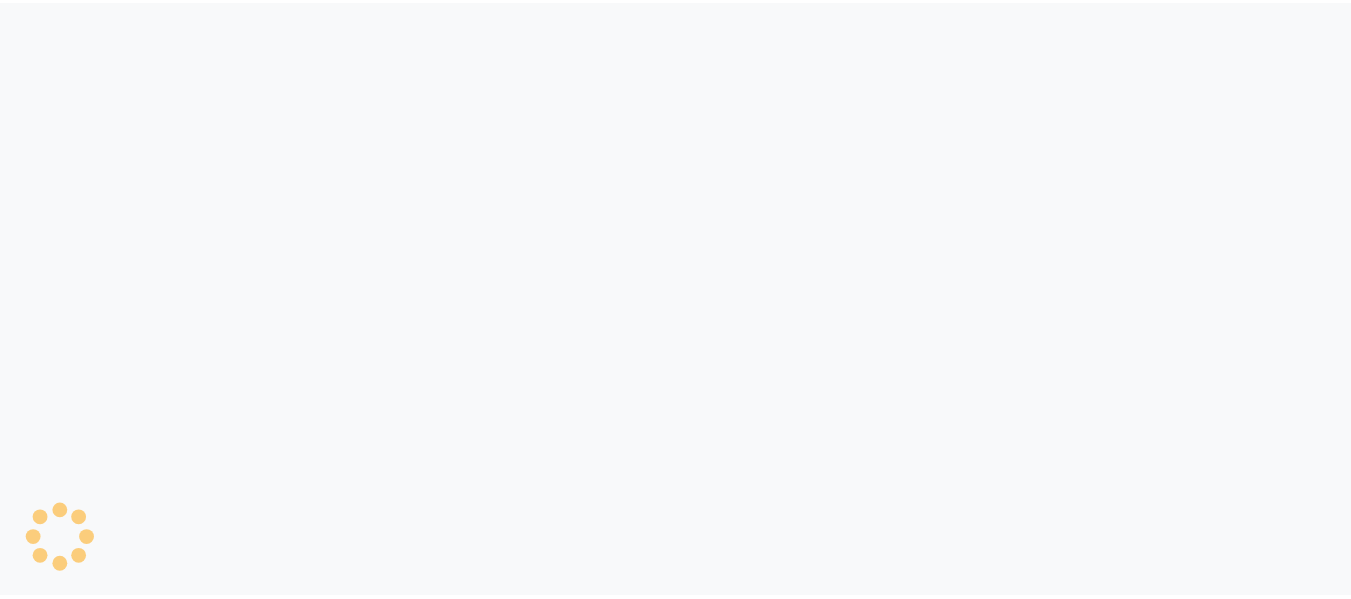 scroll, scrollTop: 0, scrollLeft: 0, axis: both 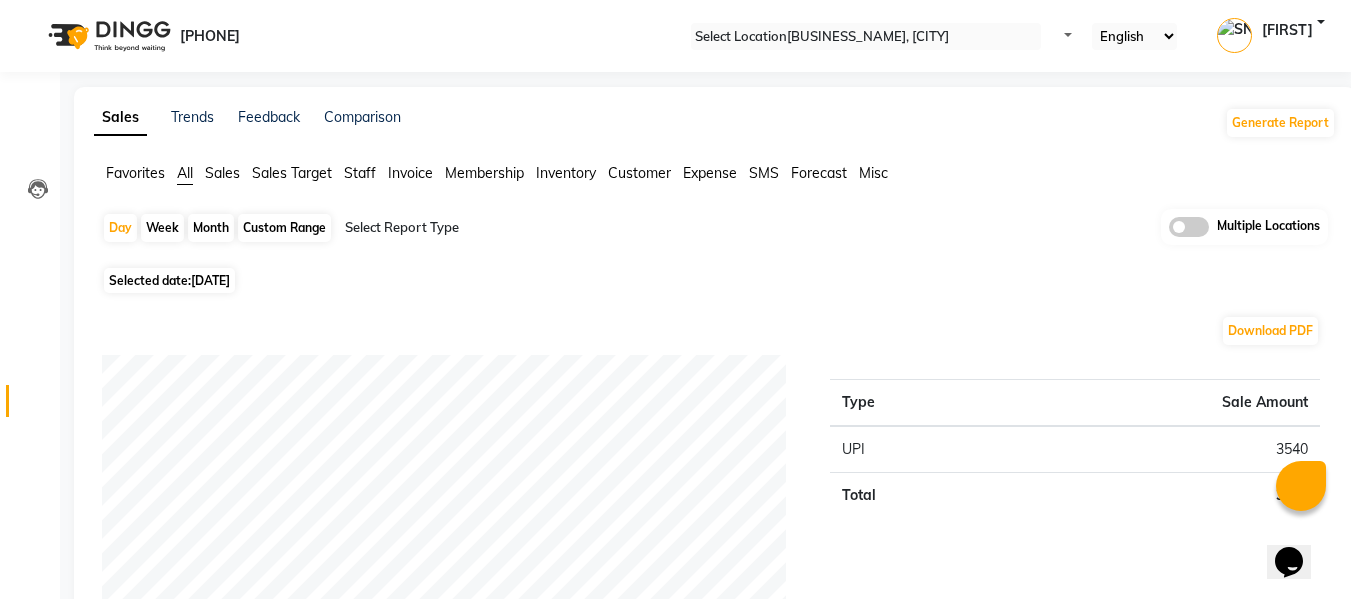 click at bounding box center [866, 37] 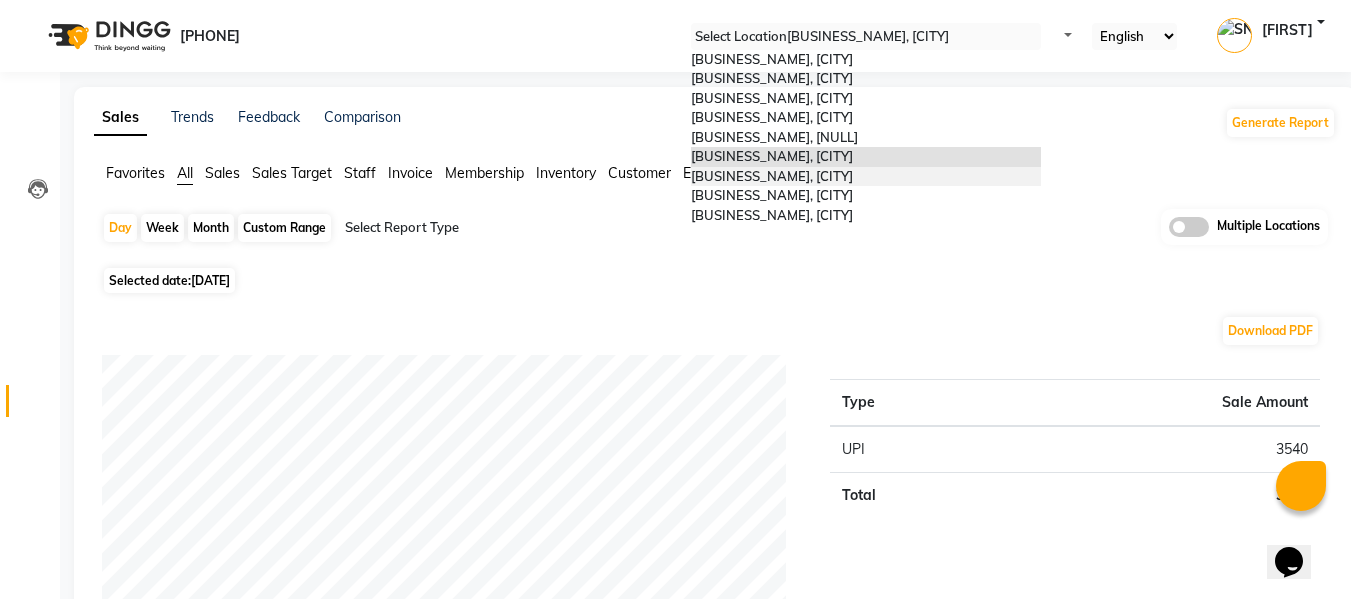 click on "[PERSON] Salon, [PERSON]" at bounding box center [866, 177] 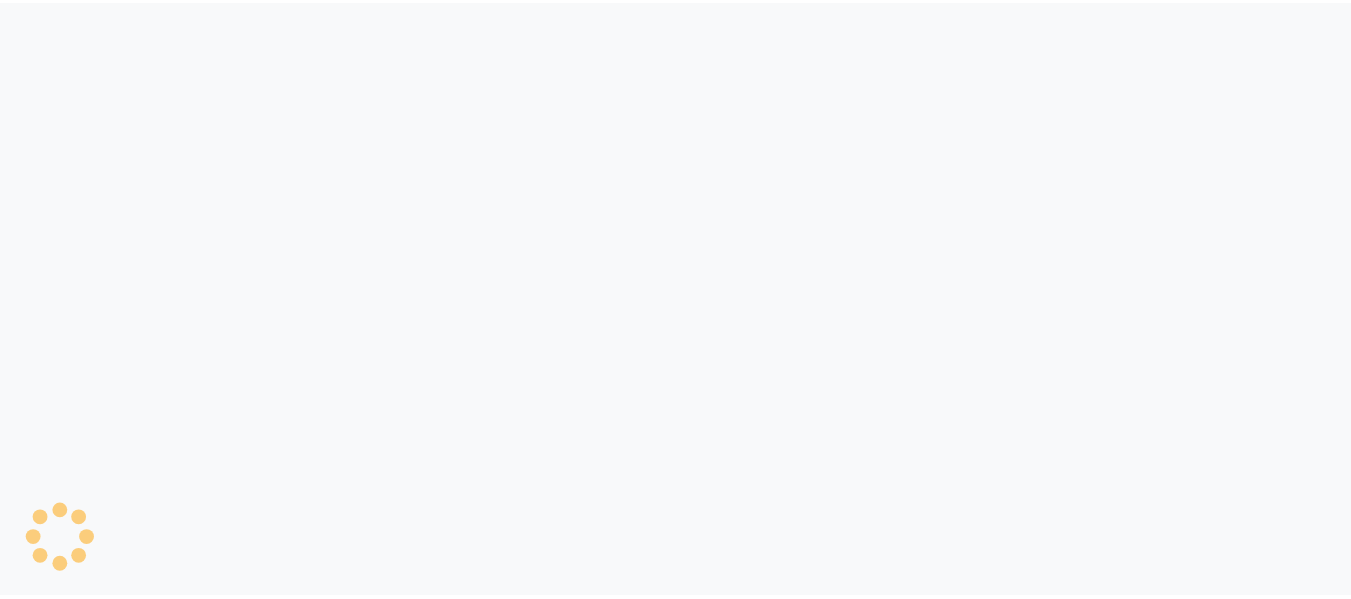 scroll, scrollTop: 0, scrollLeft: 0, axis: both 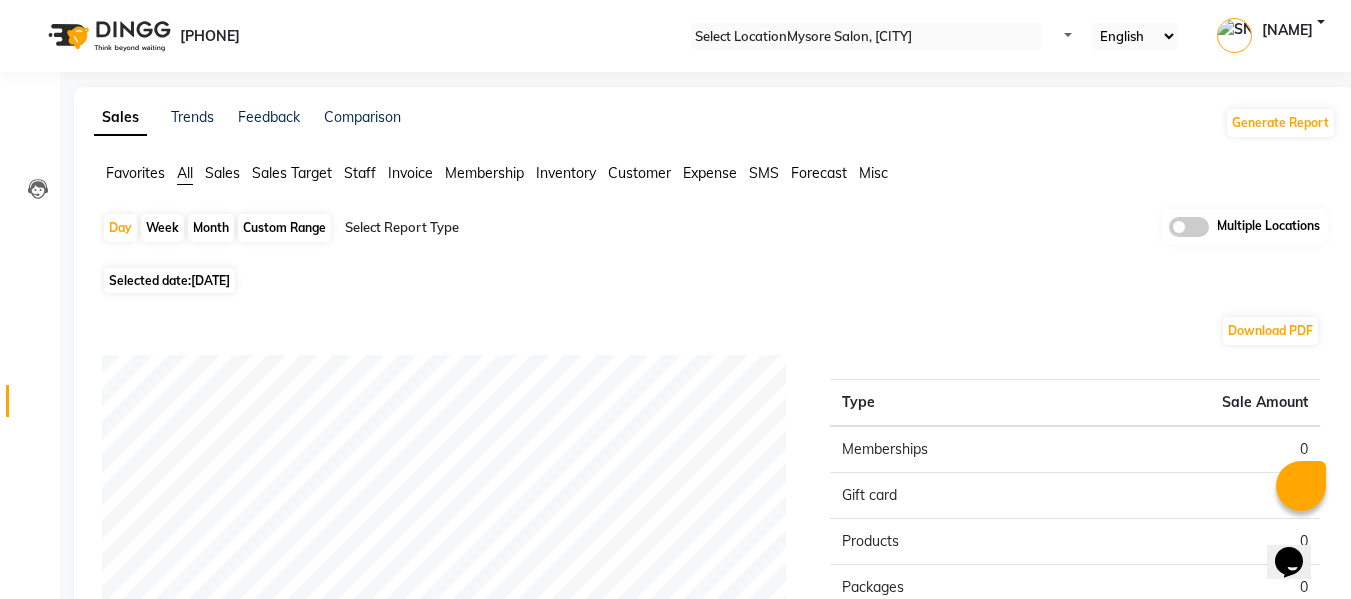click at bounding box center (866, 37) 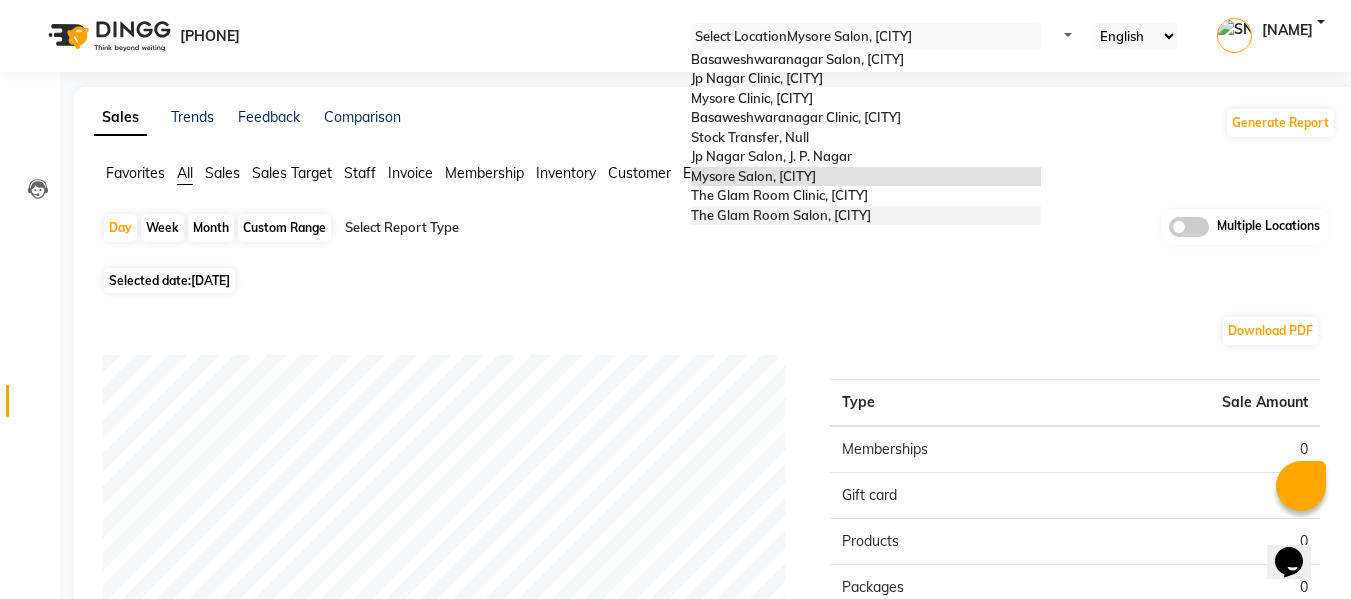 scroll, scrollTop: 80, scrollLeft: 0, axis: vertical 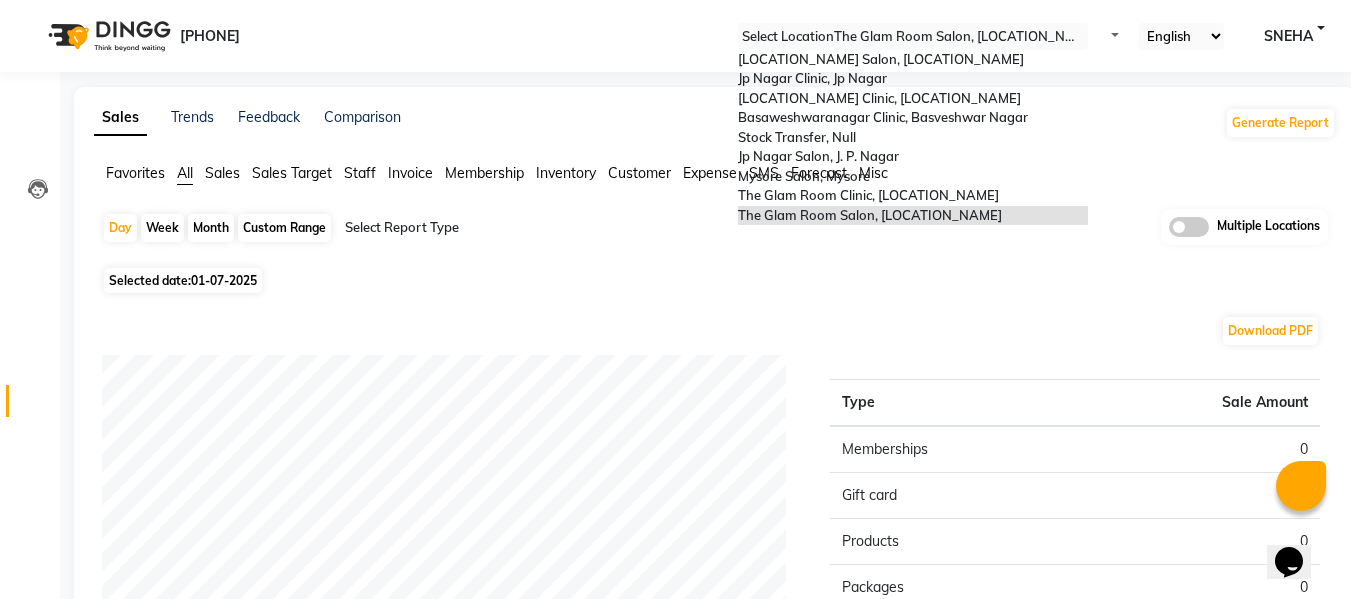 click on "Select Location × The Glam Room Salon, Hyderabad" at bounding box center (913, 36) 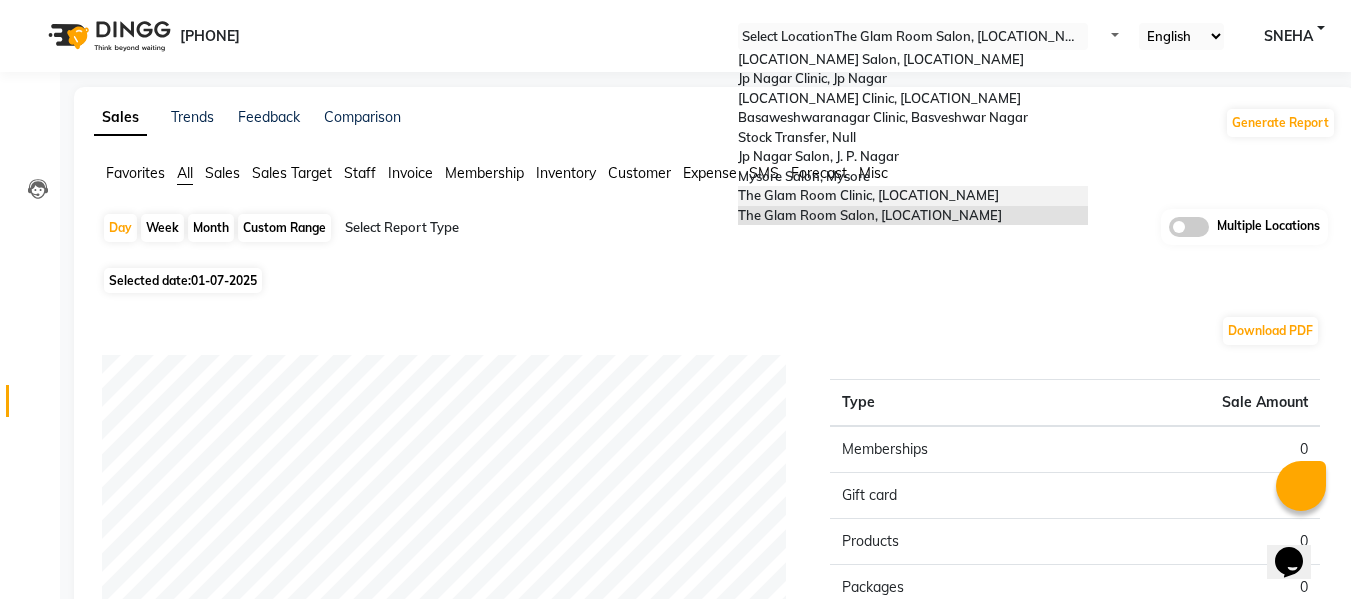 click on "The Glam Room Clinic, Hyderabad" at bounding box center (868, 195) 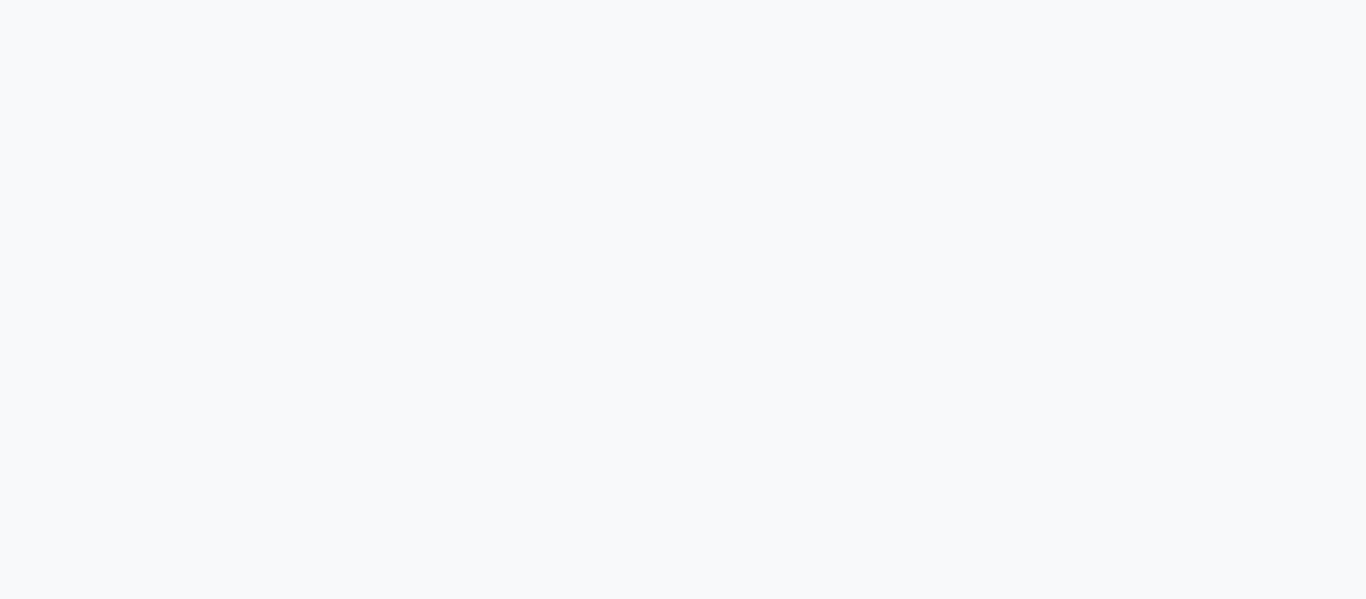 scroll, scrollTop: 0, scrollLeft: 0, axis: both 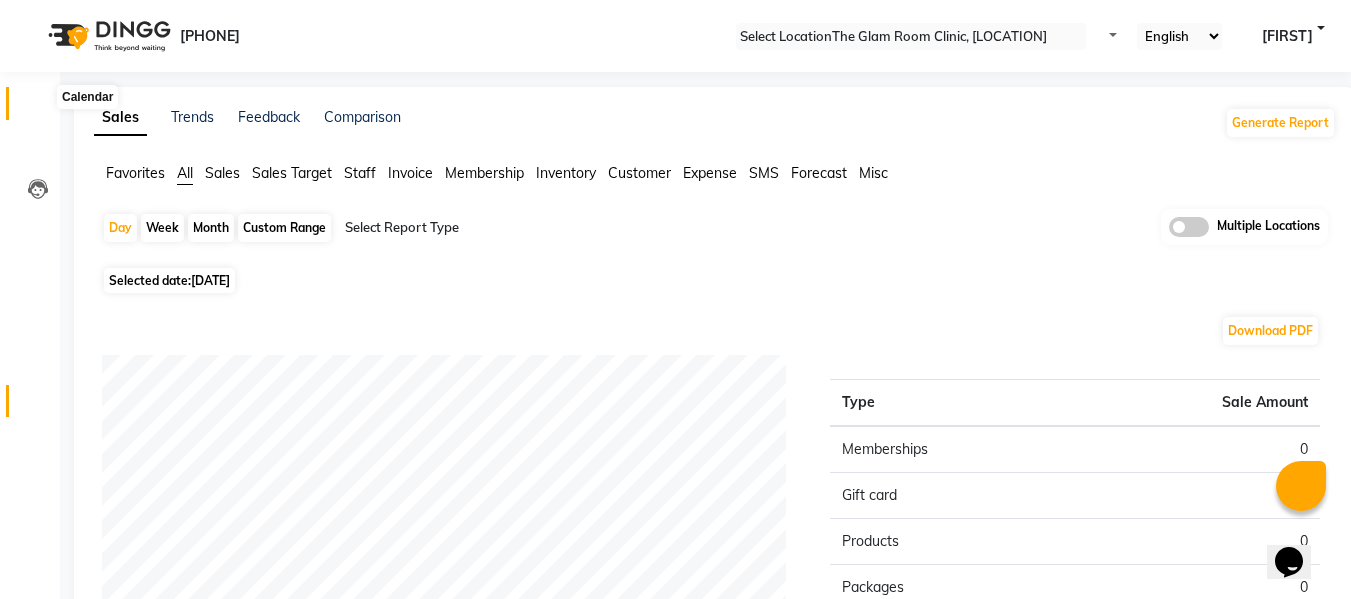 click at bounding box center [38, 108] 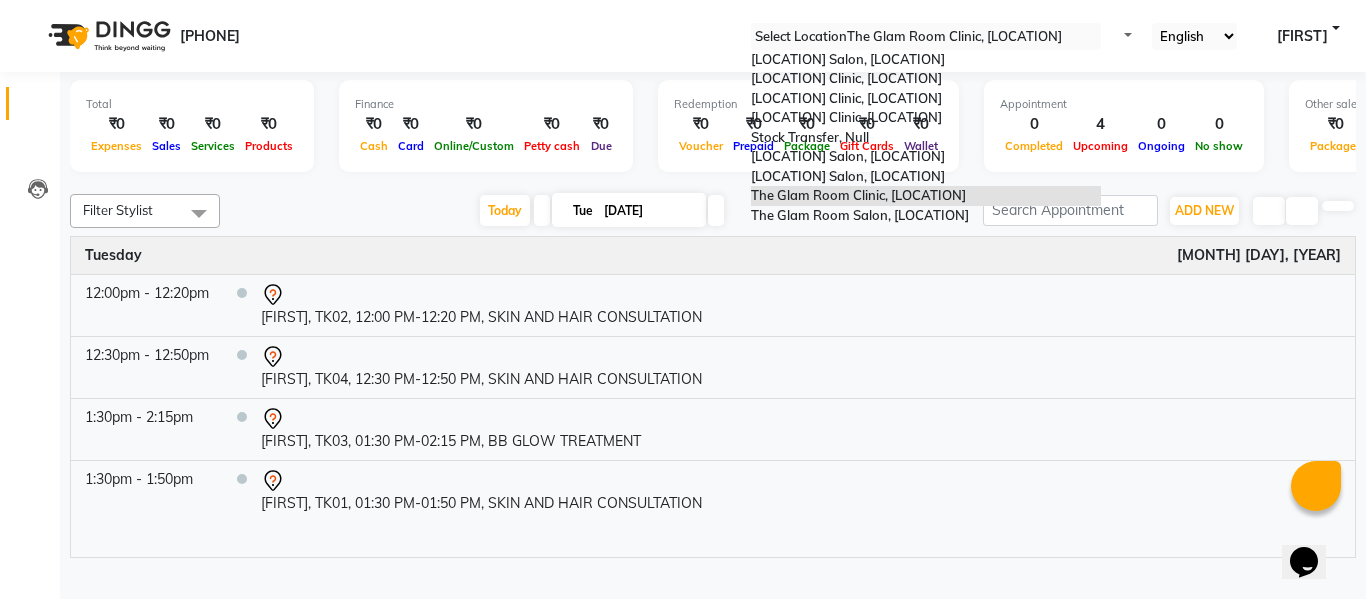 click at bounding box center [926, 37] 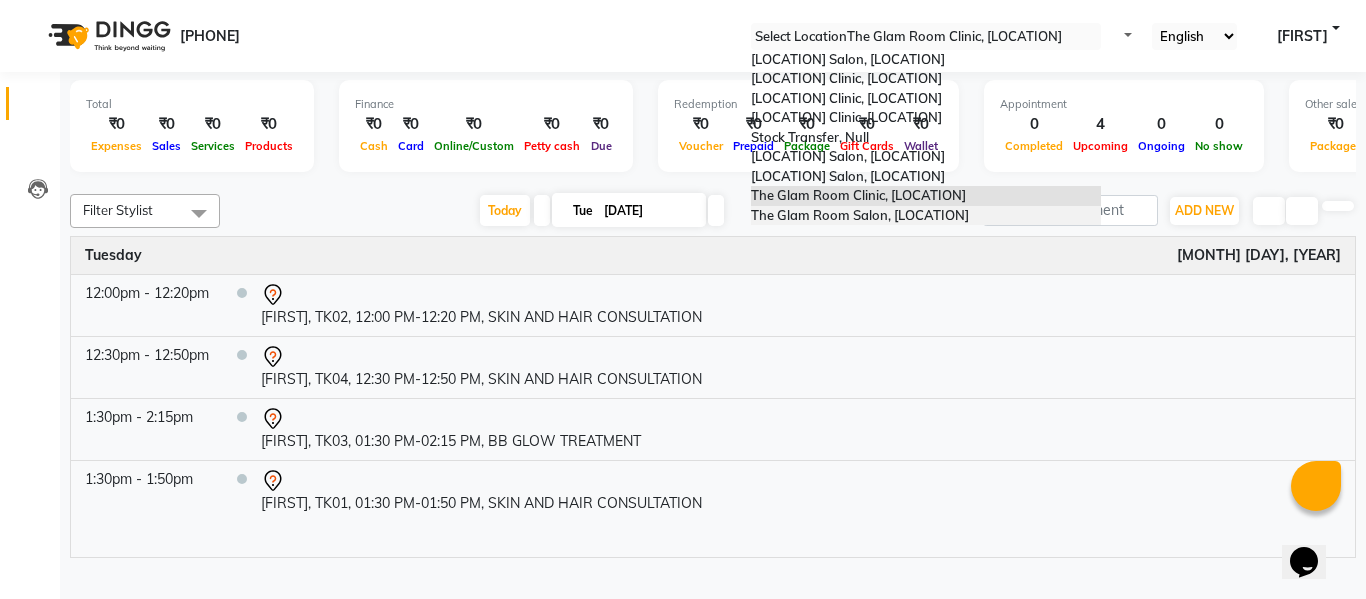 click on "The Glam Room Salon, Hyderabad" at bounding box center [926, 216] 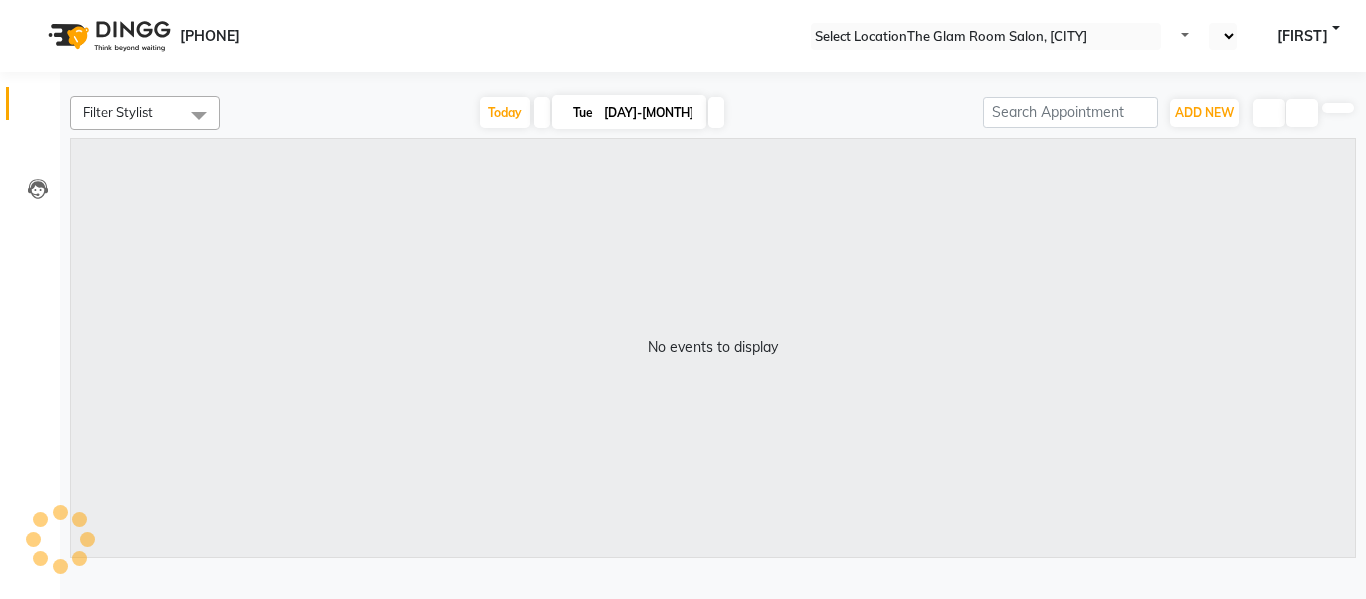 scroll, scrollTop: 0, scrollLeft: 0, axis: both 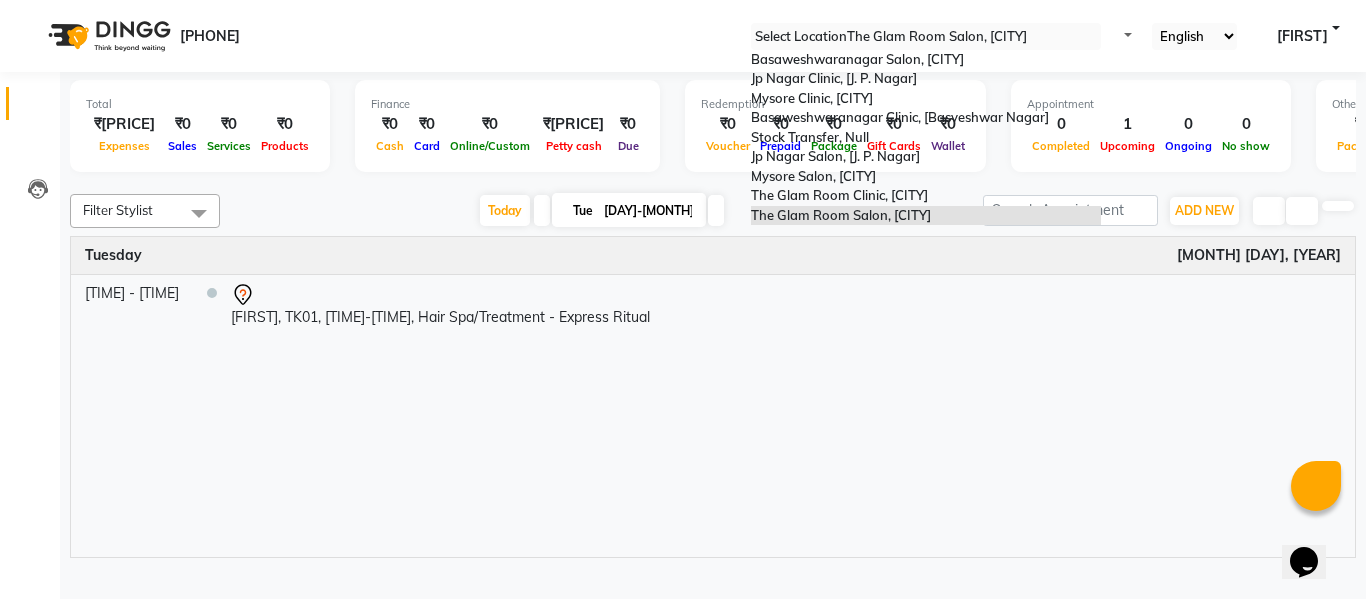 click at bounding box center [926, 37] 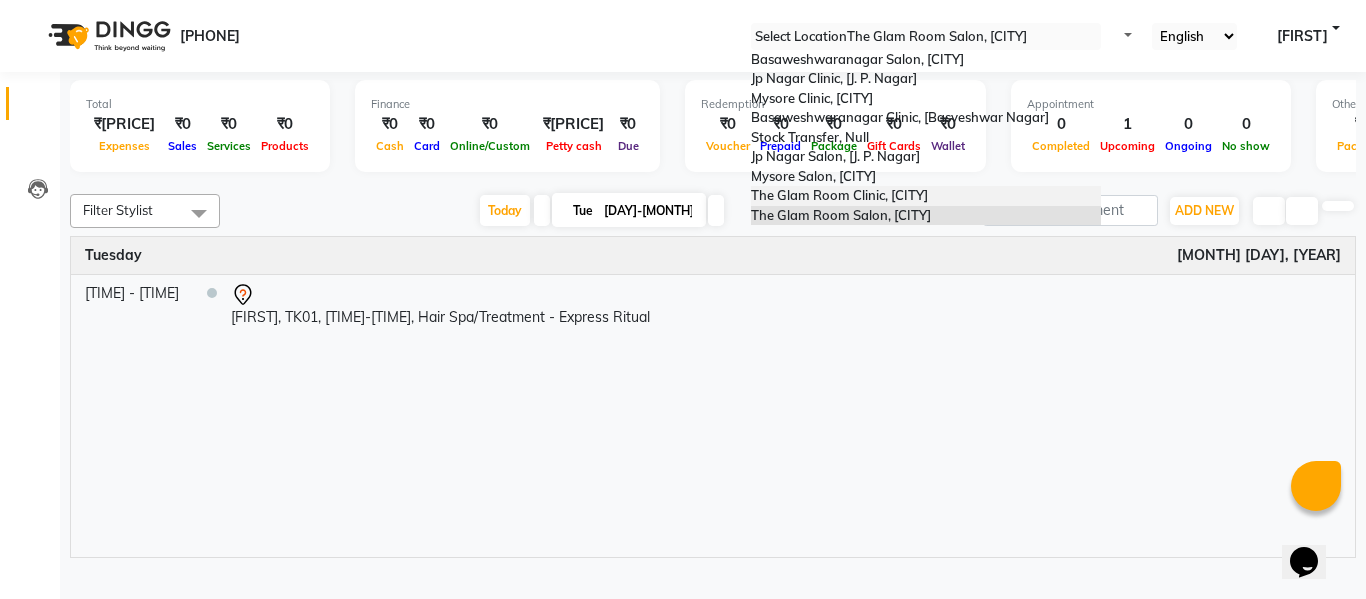 scroll, scrollTop: 0, scrollLeft: 0, axis: both 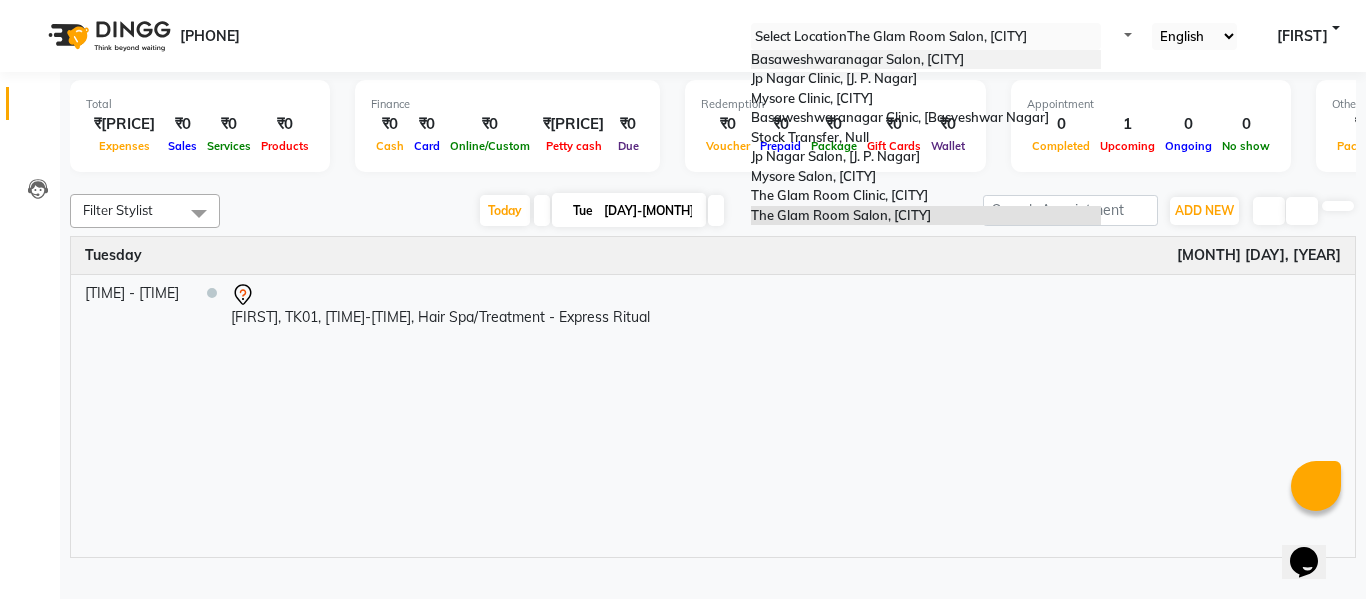 click on "[PERSON] Salon, [PERSON]" at bounding box center [926, 60] 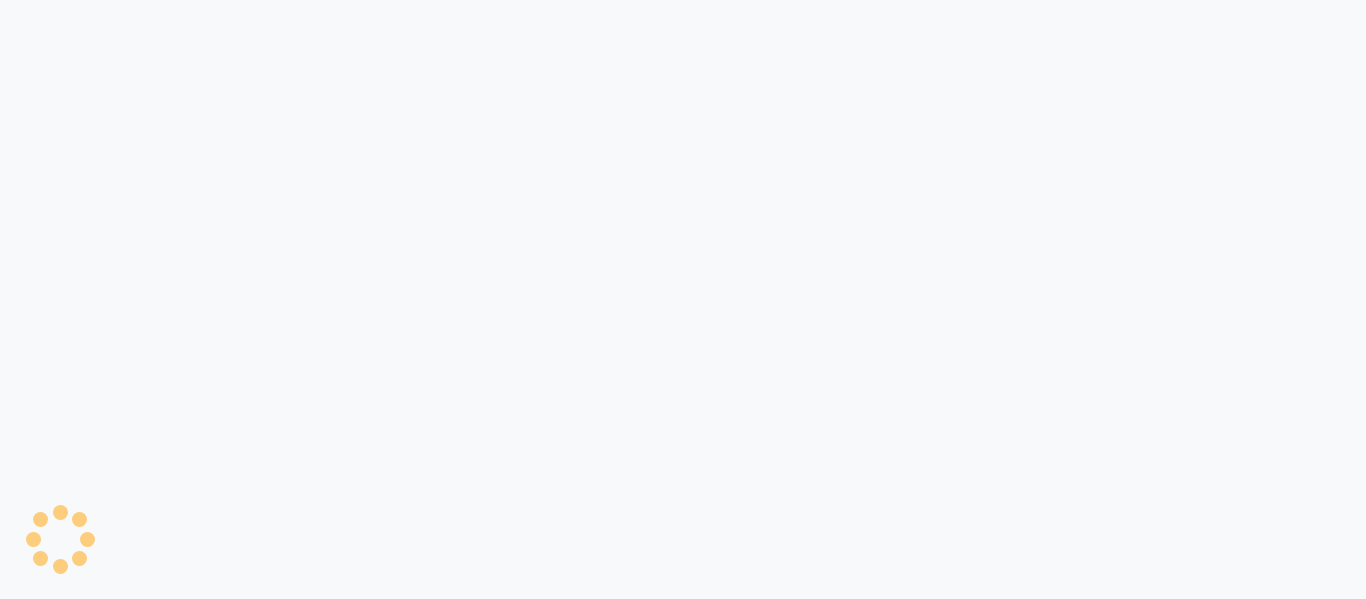 scroll, scrollTop: 0, scrollLeft: 0, axis: both 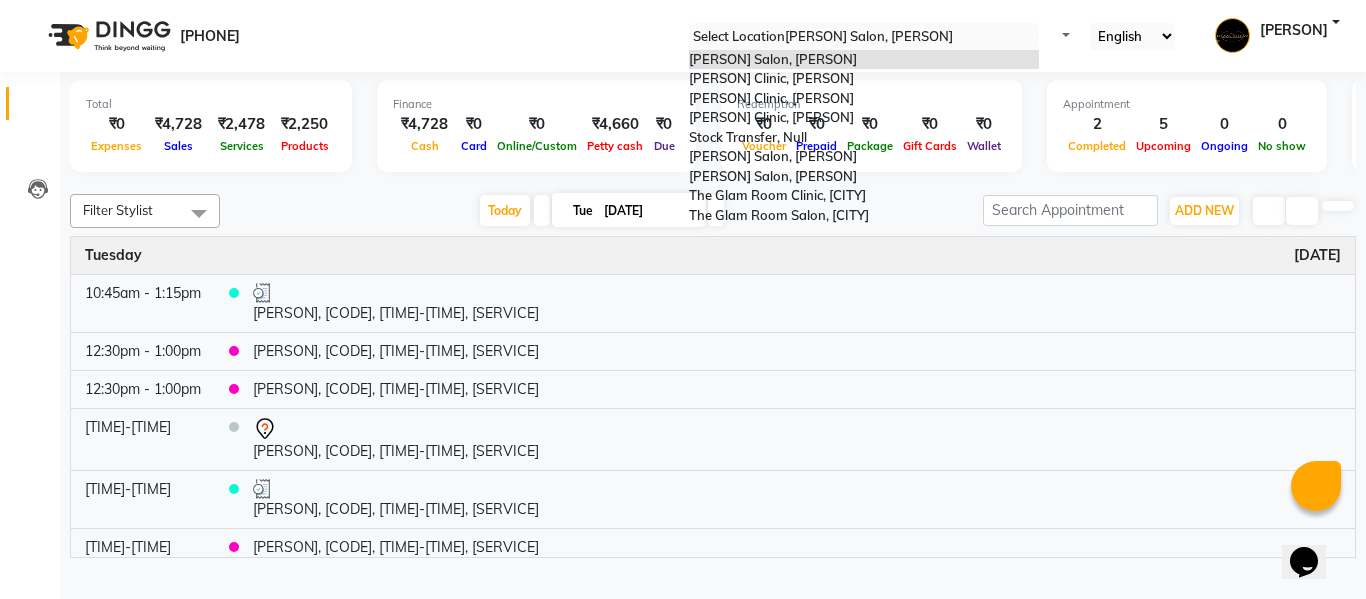 click at bounding box center [864, 37] 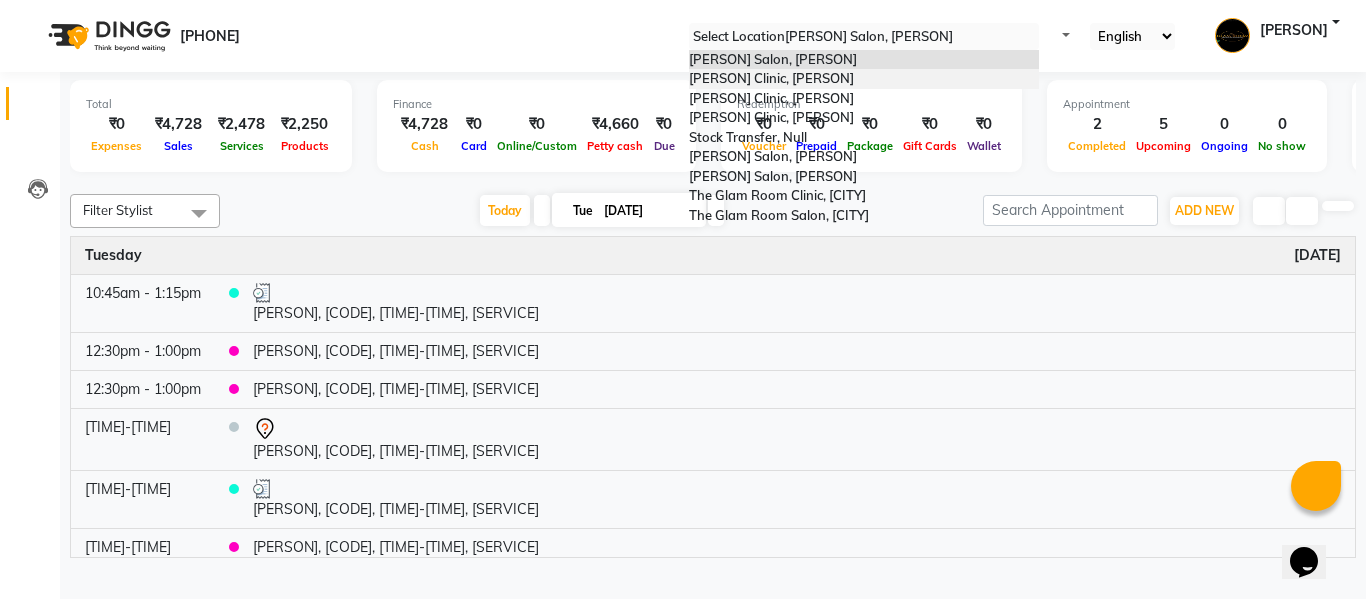 click on "[PERSON] Clinic, [PERSON]" at bounding box center (771, 78) 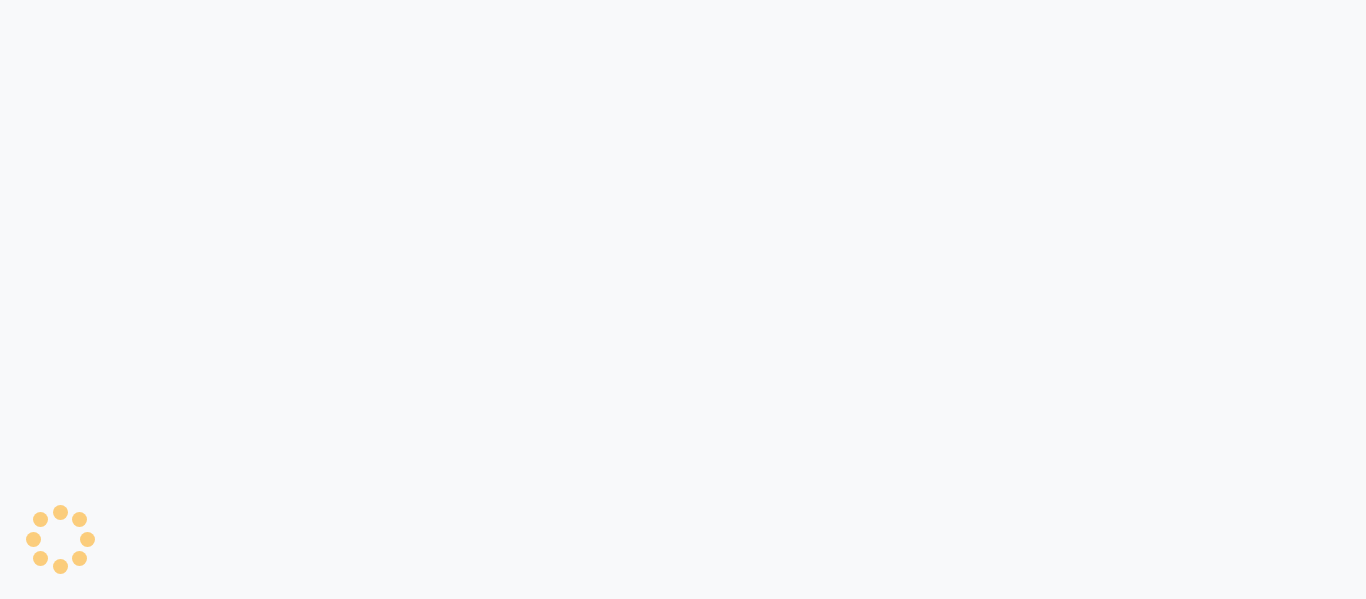 scroll, scrollTop: 0, scrollLeft: 0, axis: both 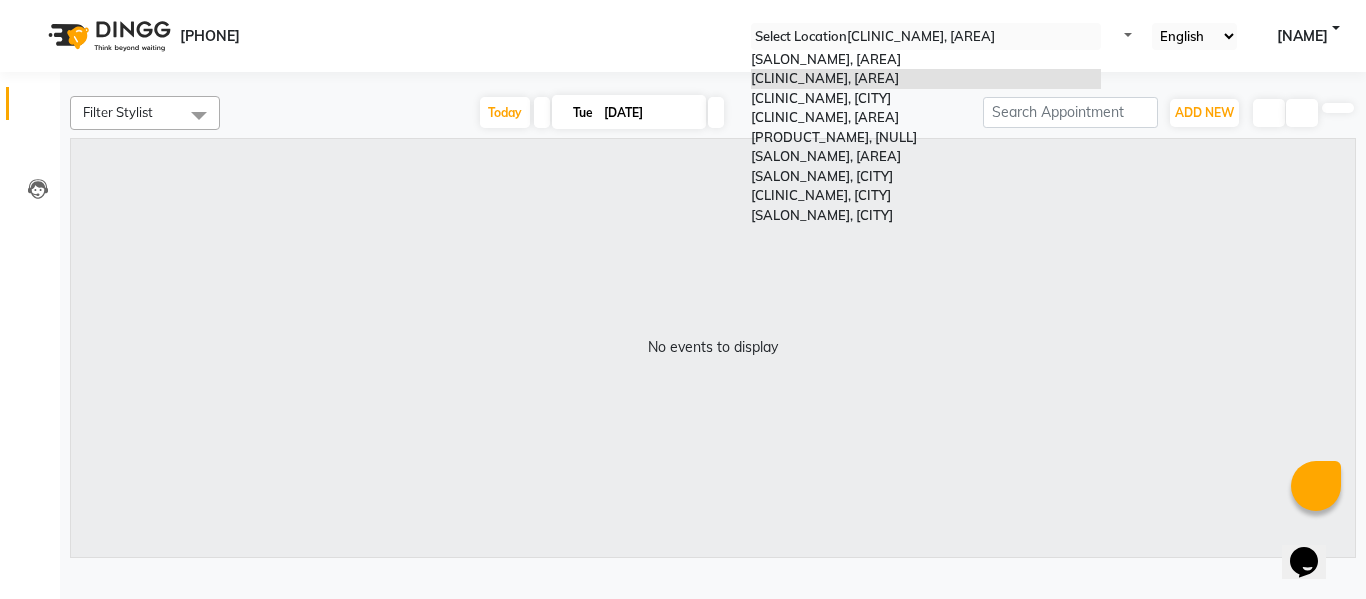 click at bounding box center (926, 37) 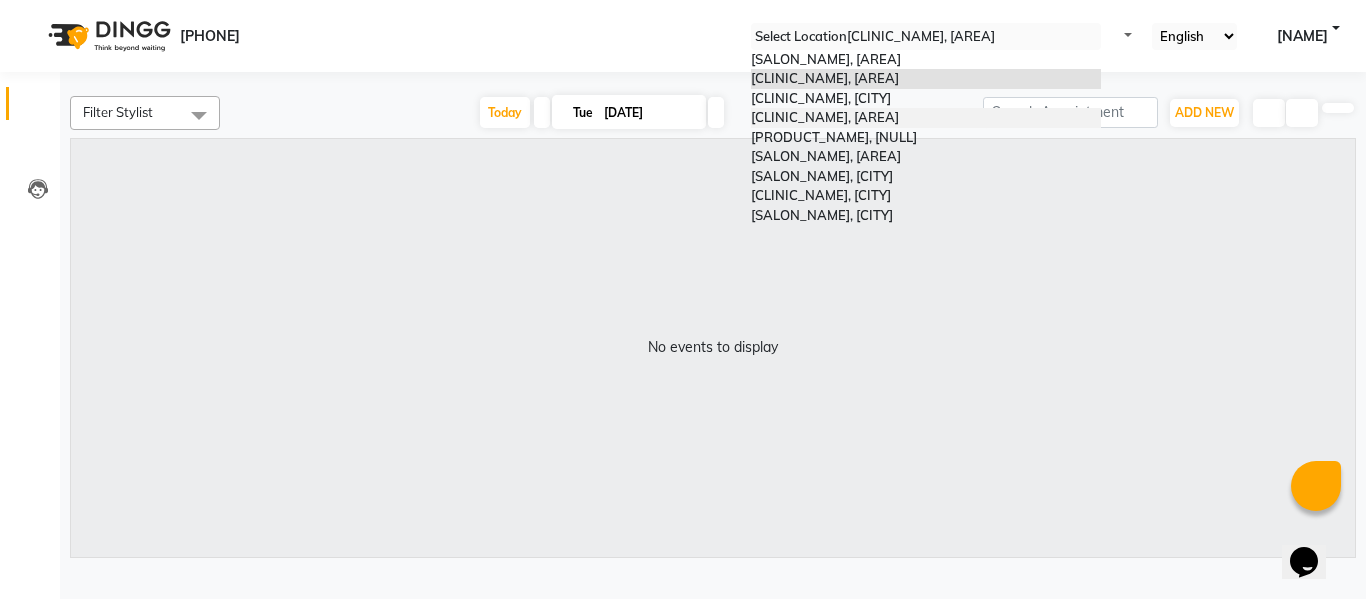 click on "[PERSON] Clinic, [PERSON]" at bounding box center (825, 117) 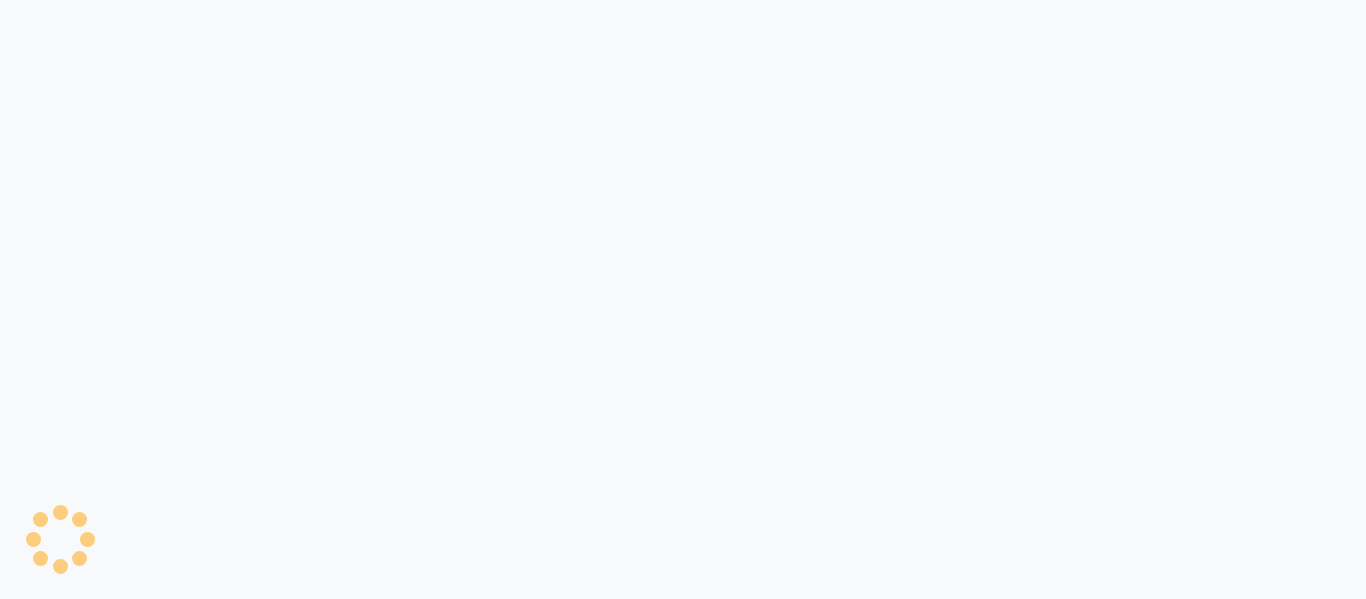 scroll, scrollTop: 0, scrollLeft: 0, axis: both 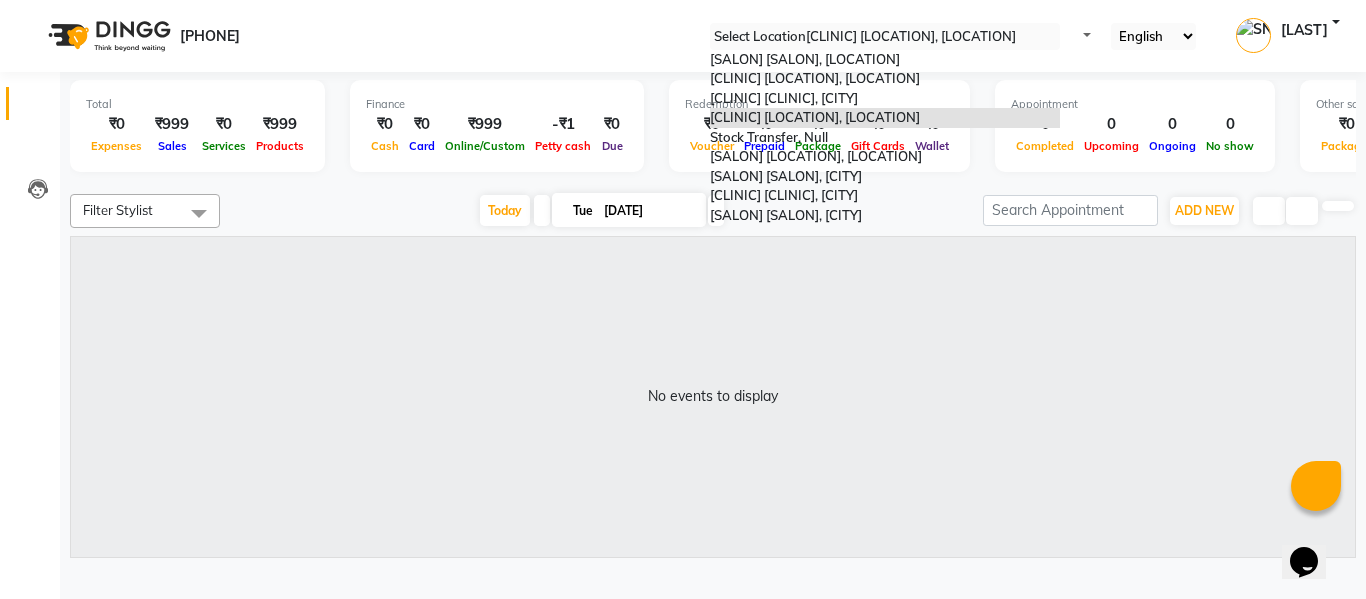 click at bounding box center (885, 37) 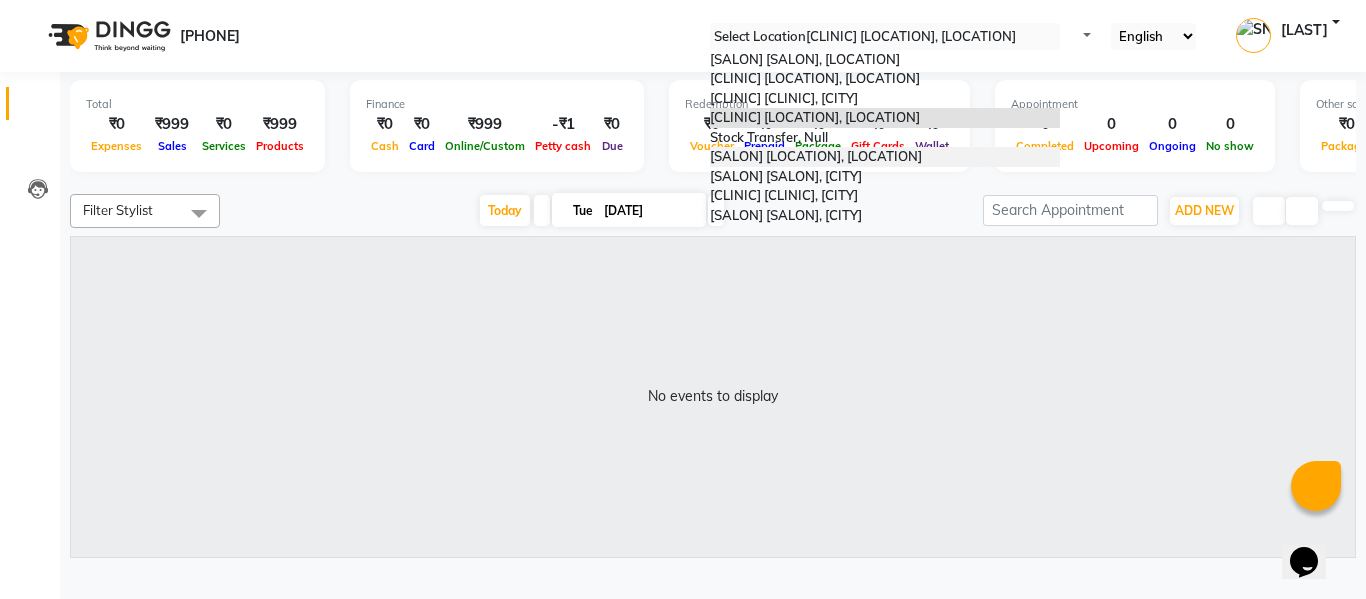 click on "[PERSON] Salon, [PERSON]" at bounding box center [816, 156] 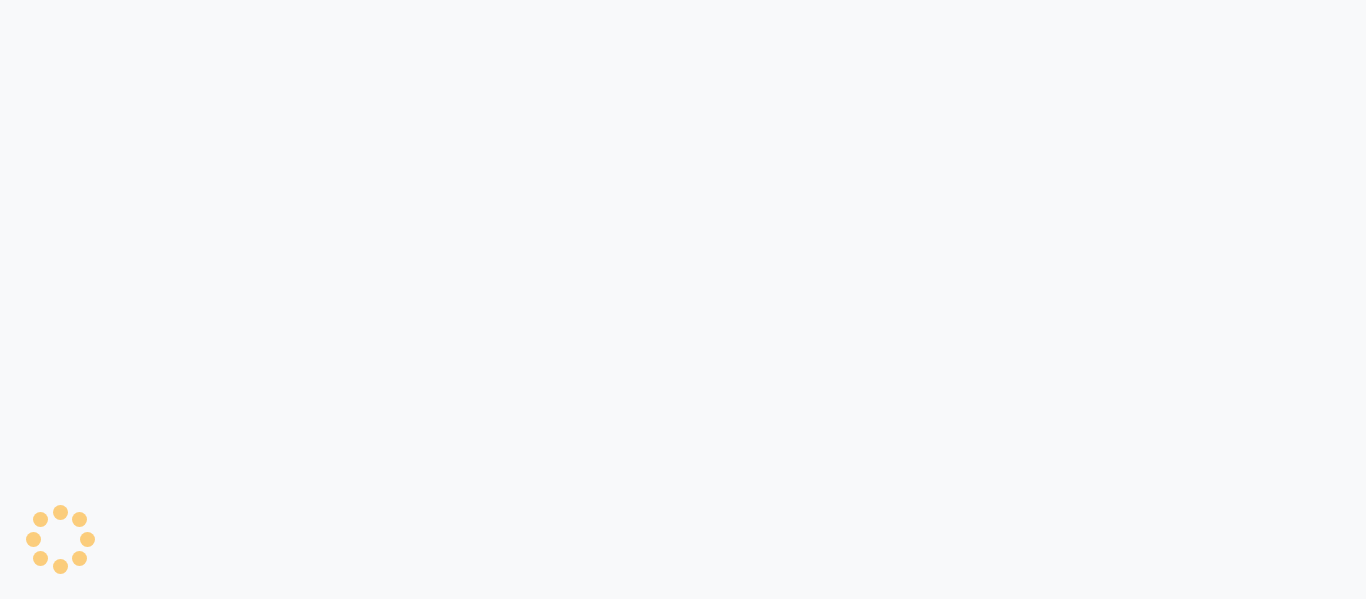 scroll, scrollTop: 0, scrollLeft: 0, axis: both 